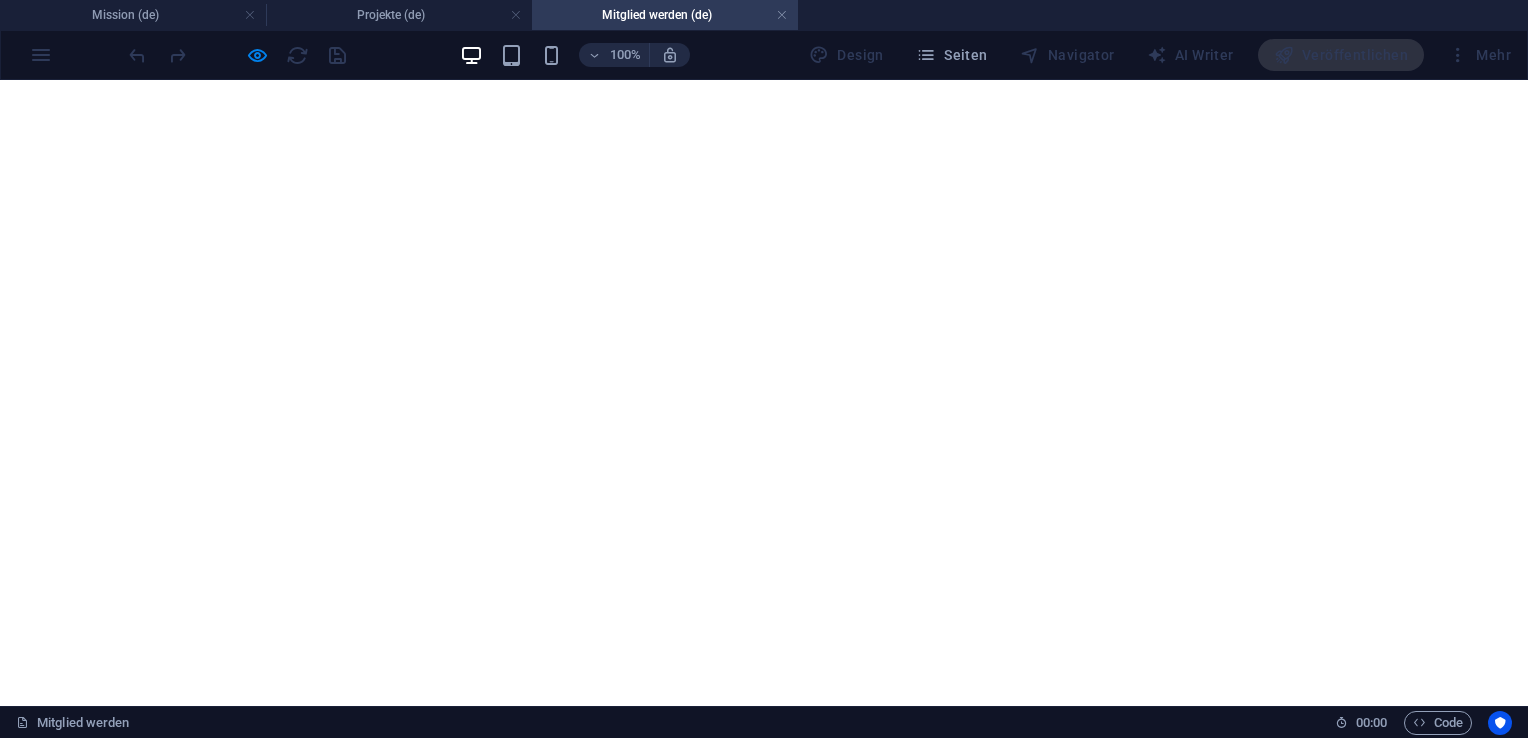 scroll, scrollTop: 0, scrollLeft: 0, axis: both 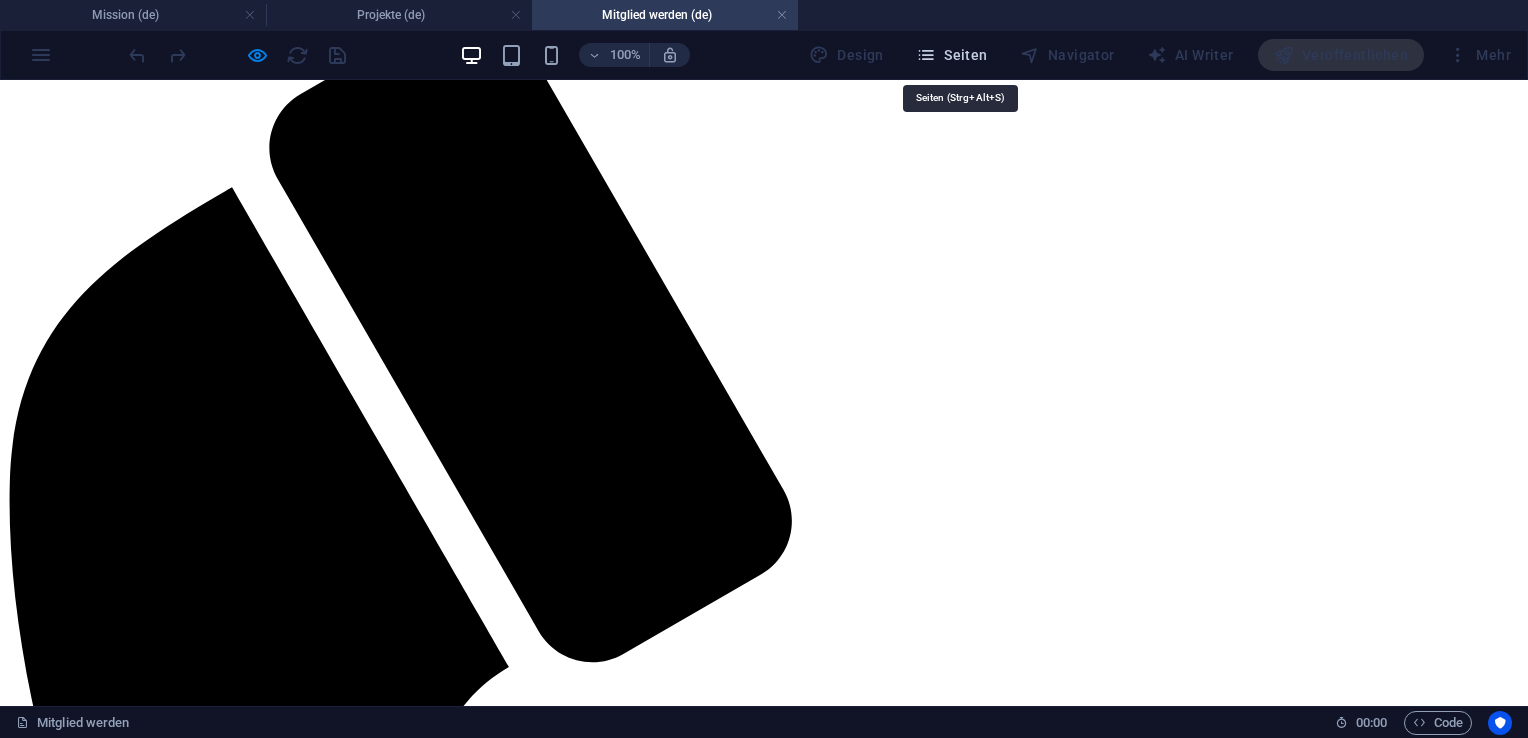 click on "Seiten" at bounding box center [952, 55] 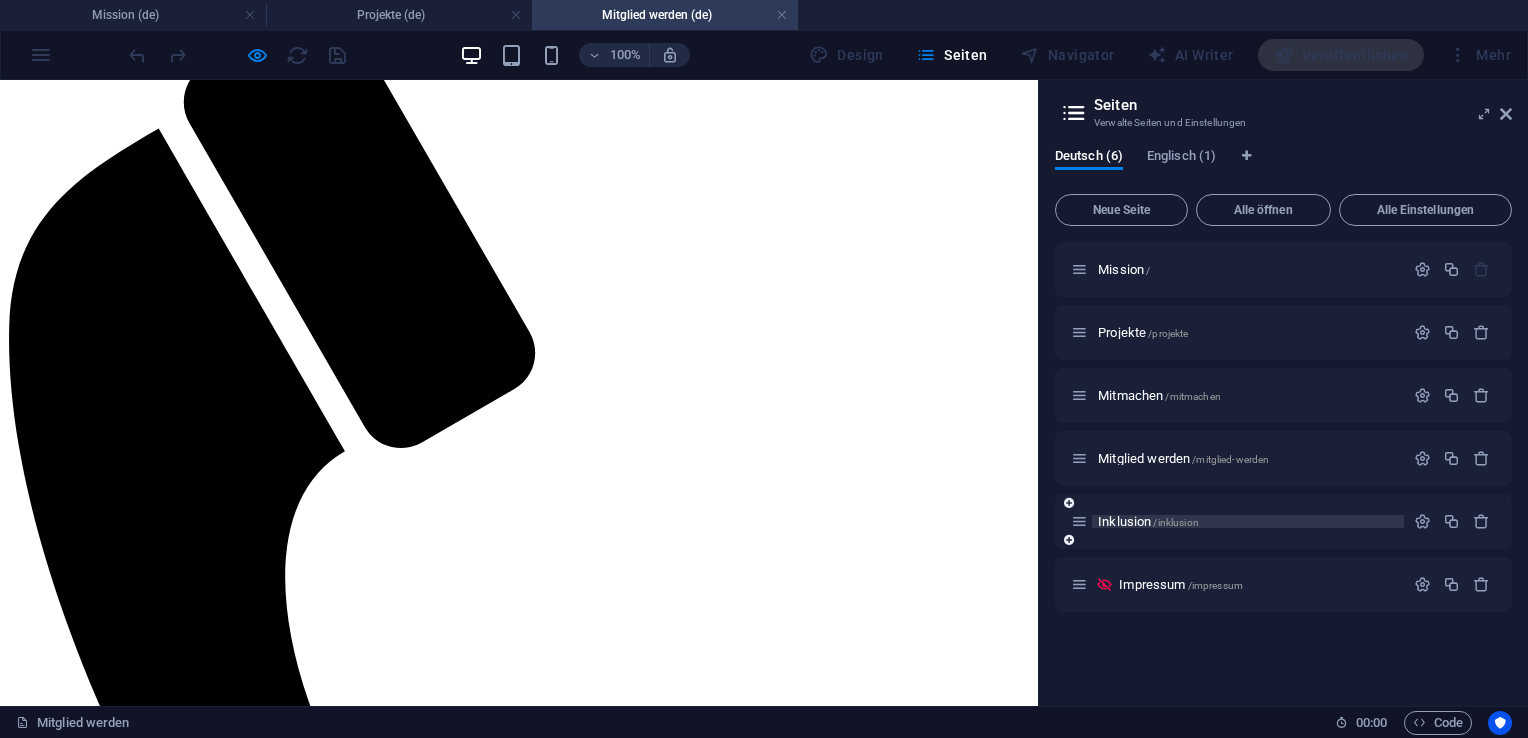 click on "Inklusion /inklusion" at bounding box center [1148, 521] 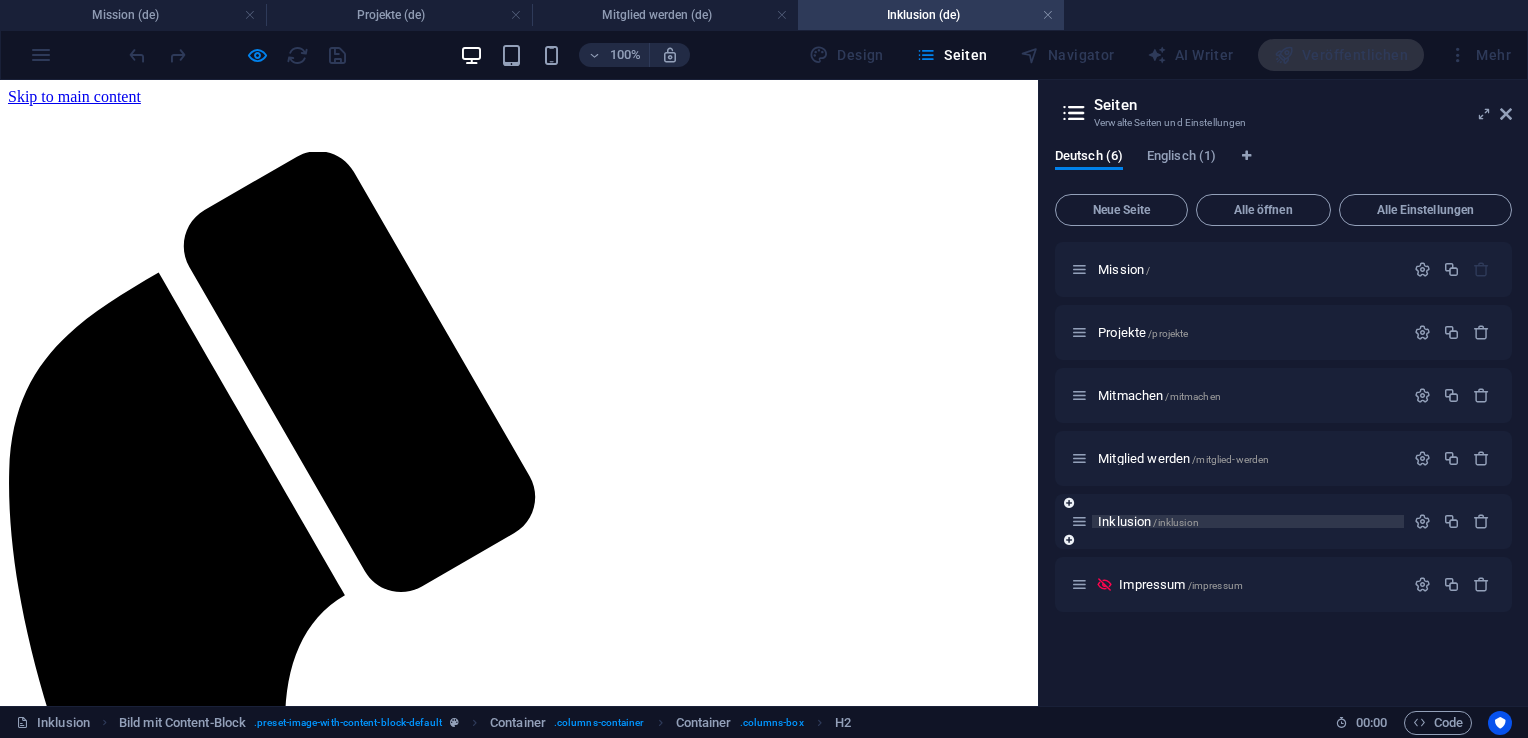 scroll, scrollTop: 0, scrollLeft: 0, axis: both 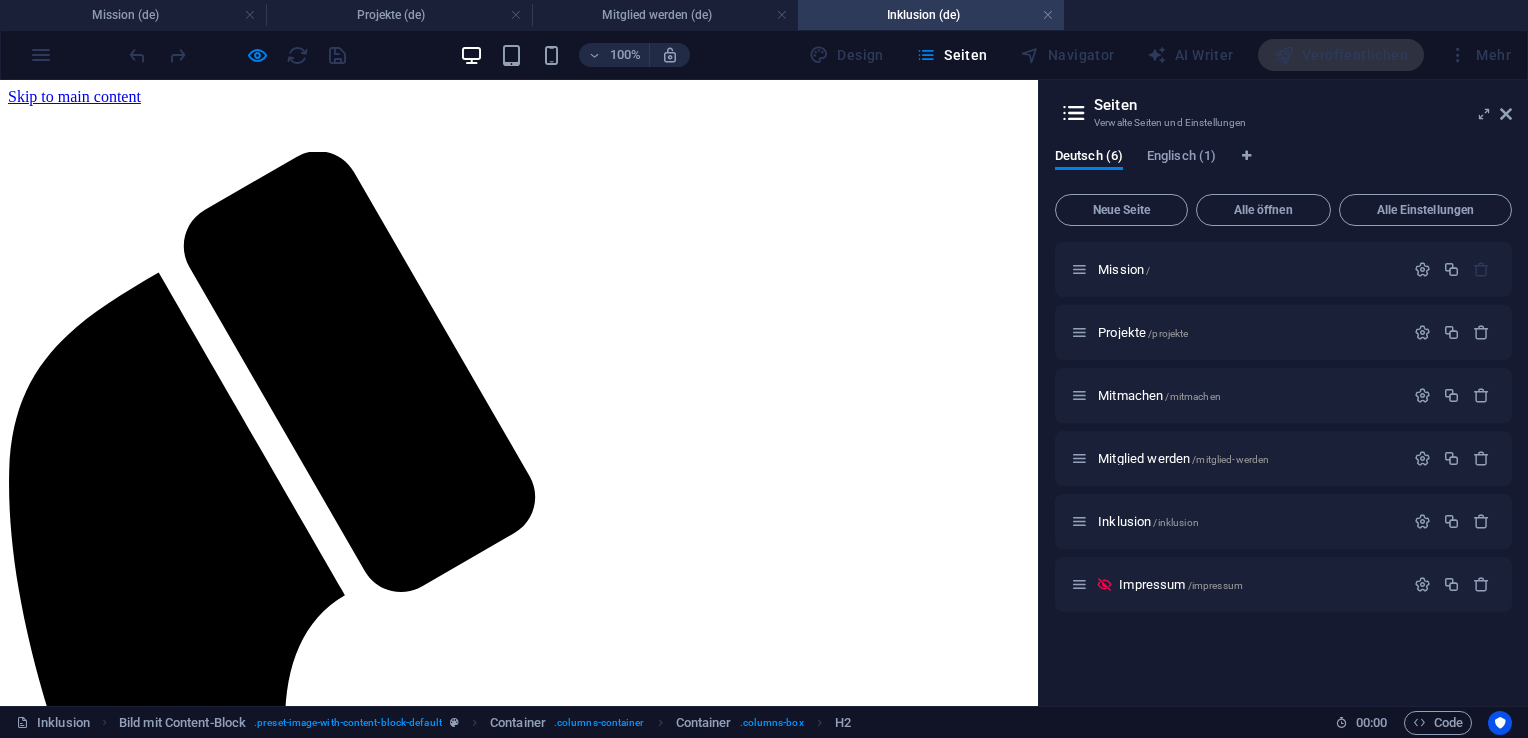 click on "Lorem ipsum dolor sit amet consectetur" at bounding box center [519, 1929] 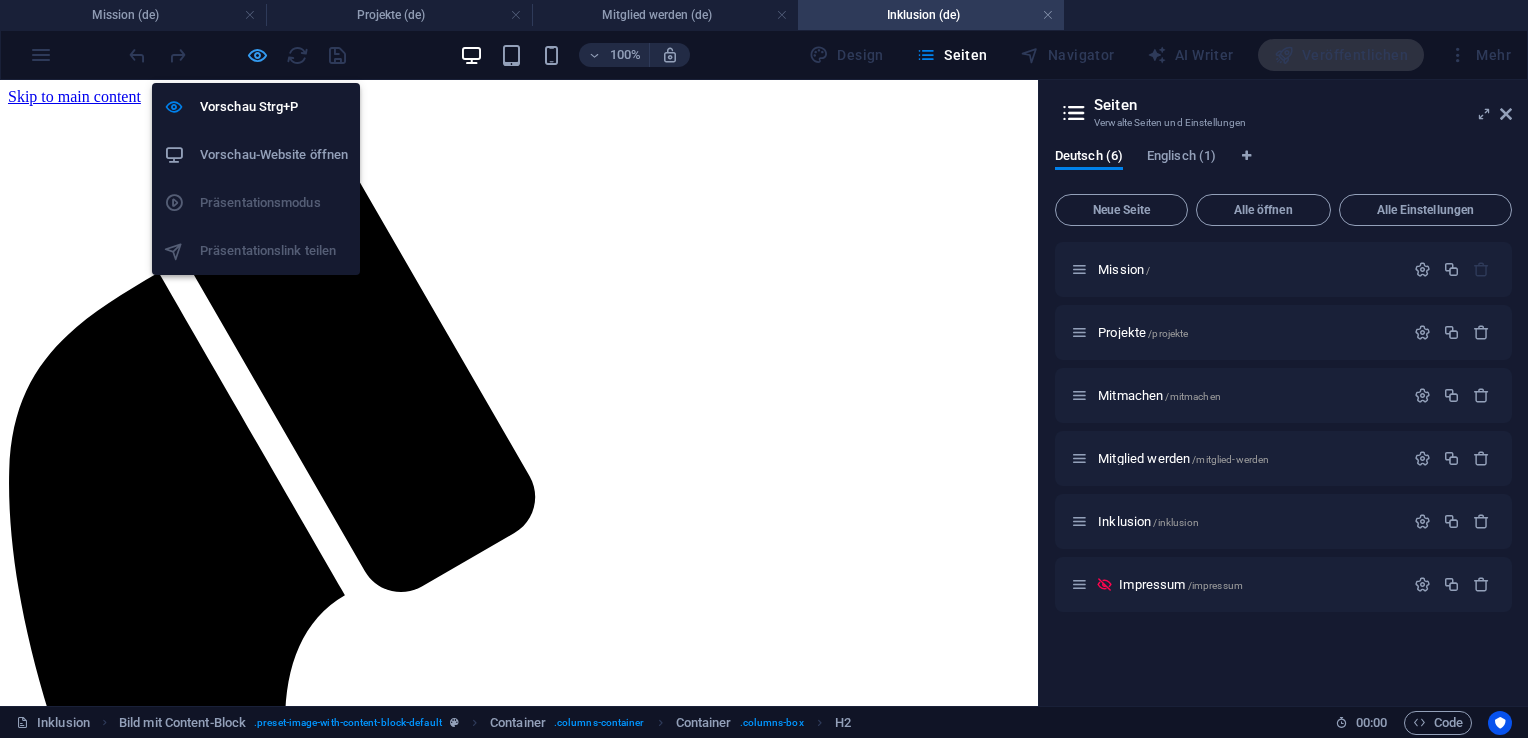 click at bounding box center (257, 55) 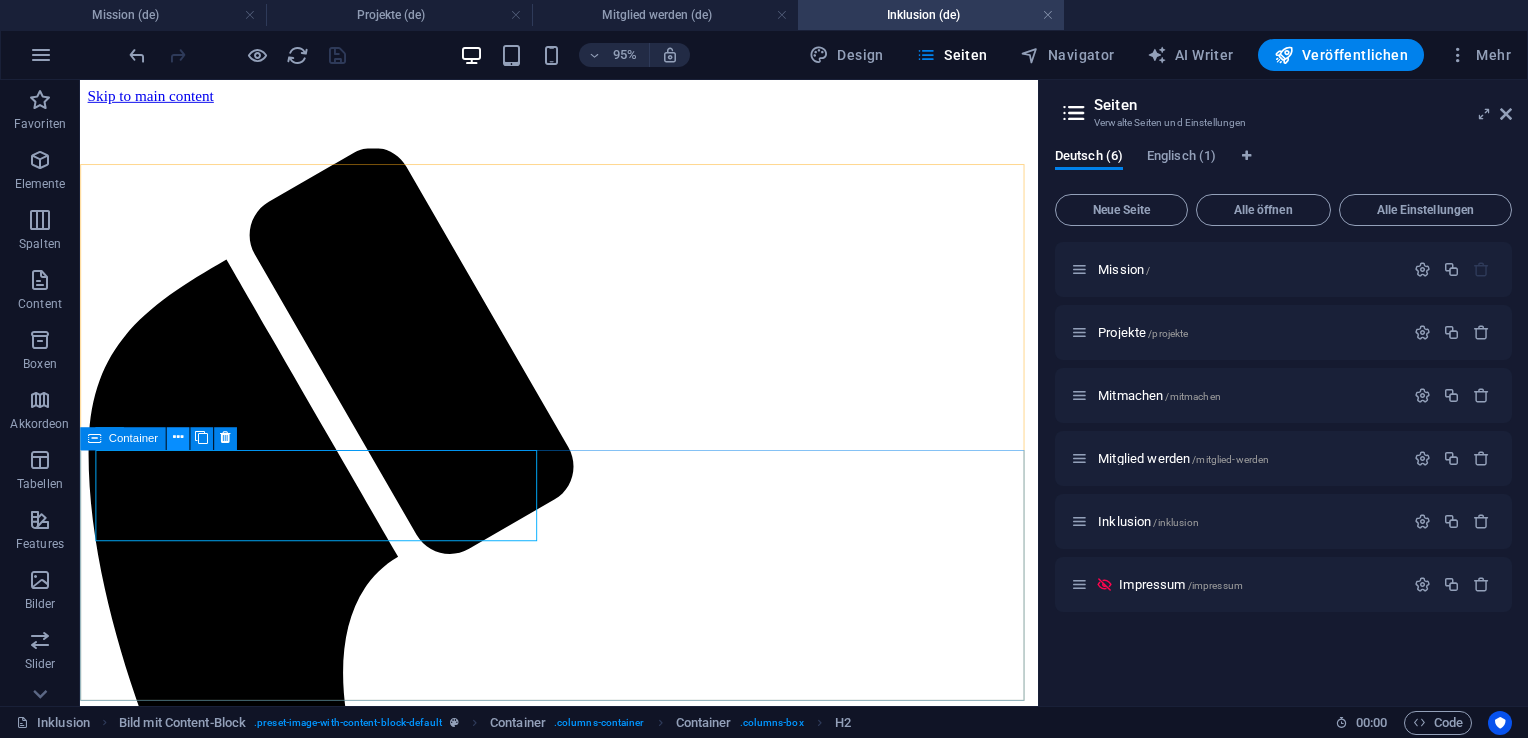 click at bounding box center [178, 438] 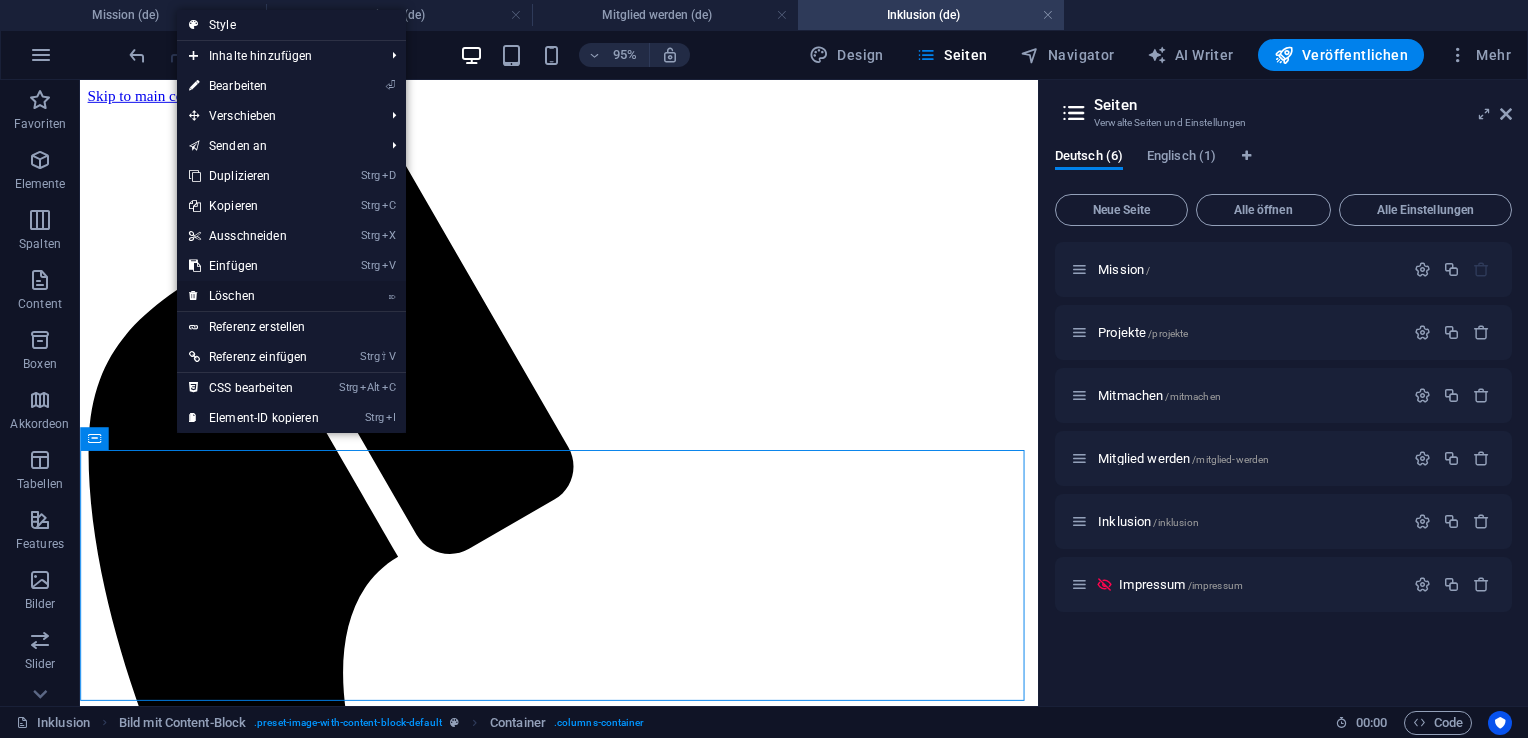 click on "⌦  Löschen" at bounding box center [254, 296] 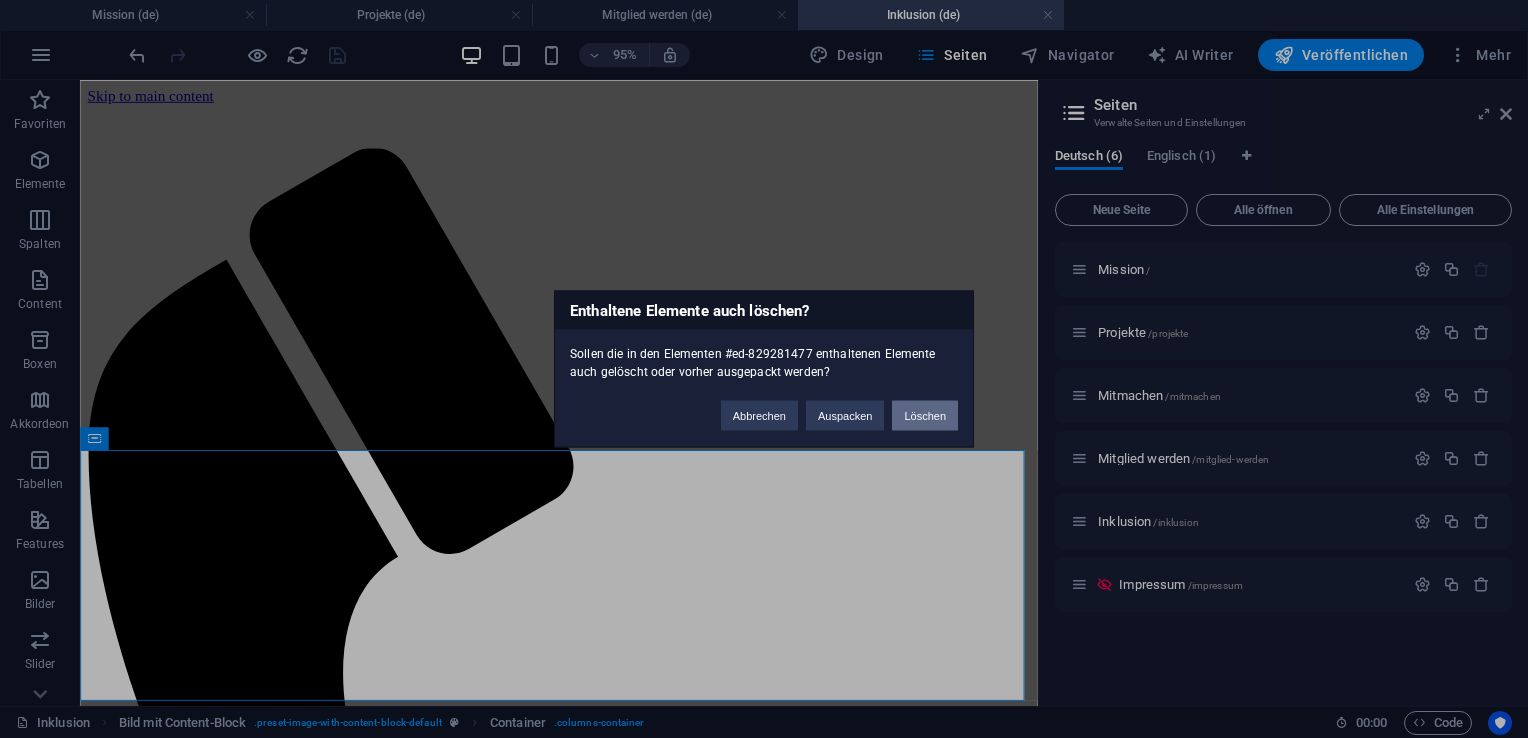 click on "Löschen" at bounding box center (925, 416) 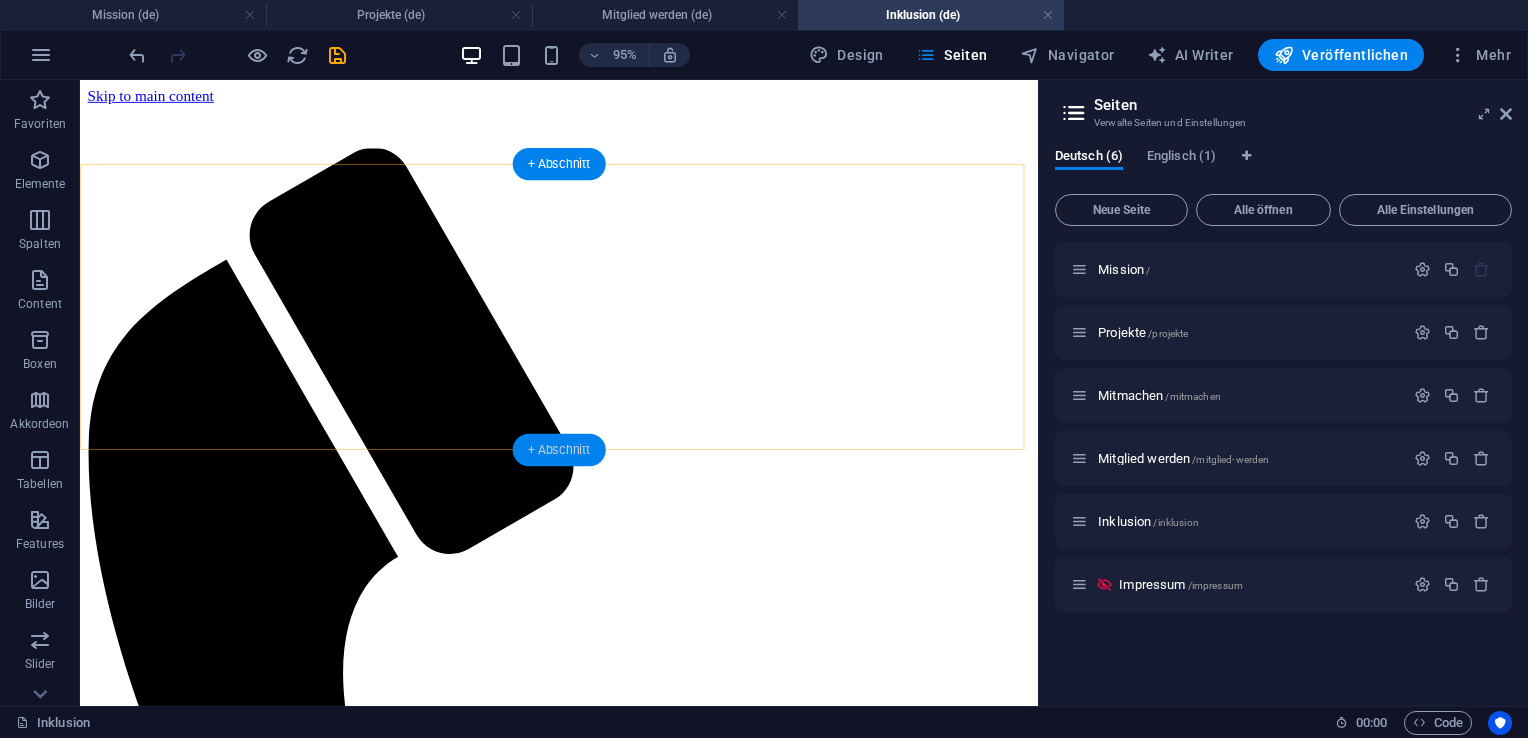 click on "+ Abschnitt" at bounding box center (559, 449) 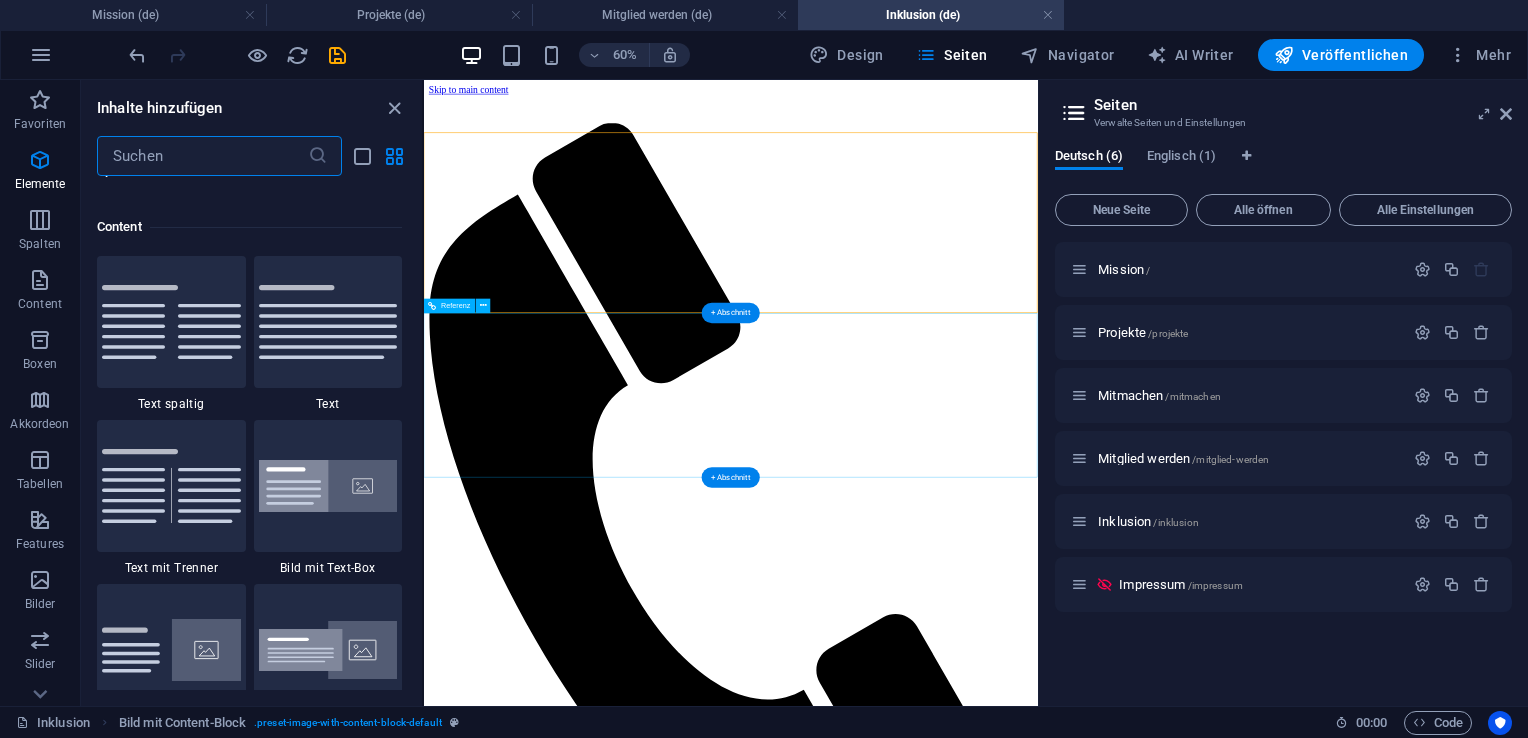 scroll, scrollTop: 3499, scrollLeft: 0, axis: vertical 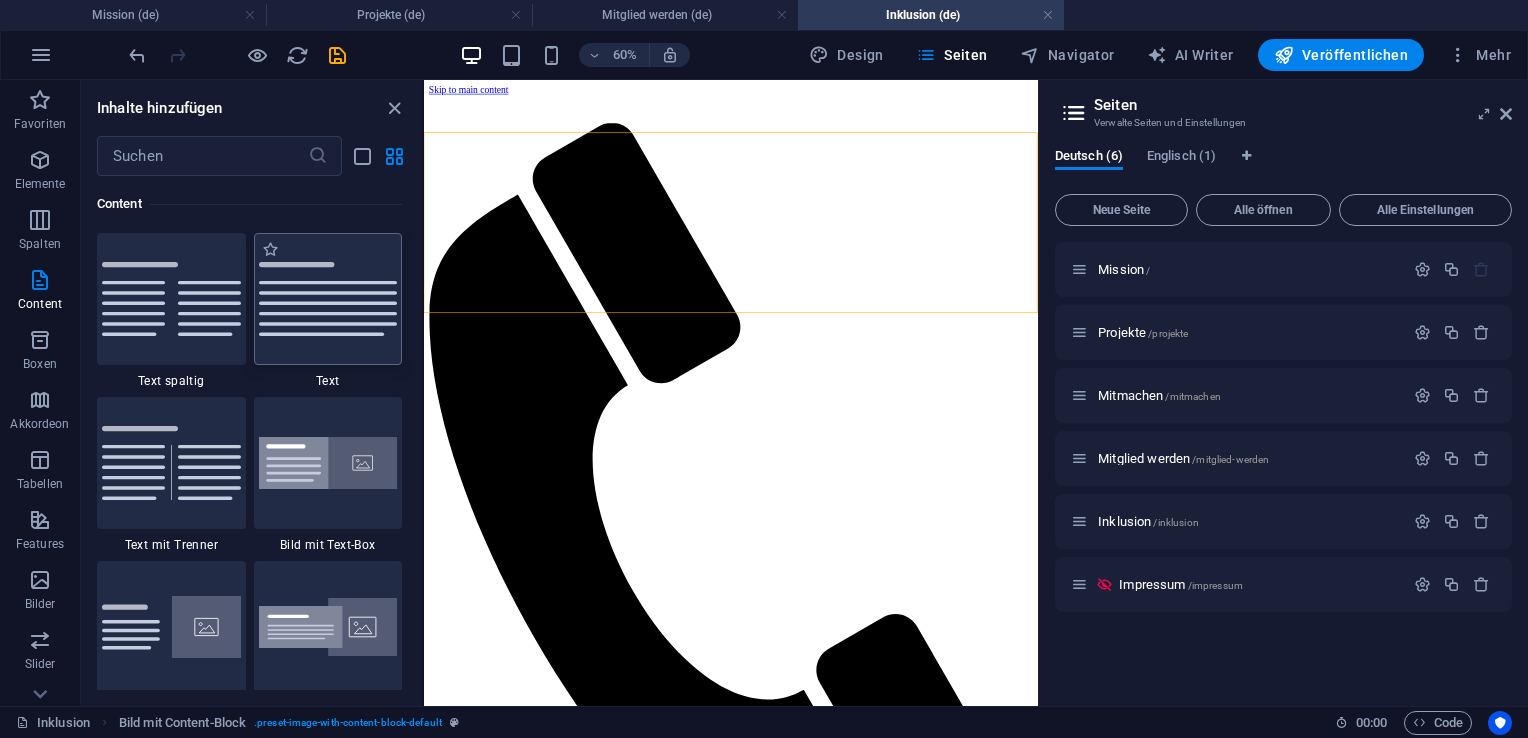 click at bounding box center (328, 299) 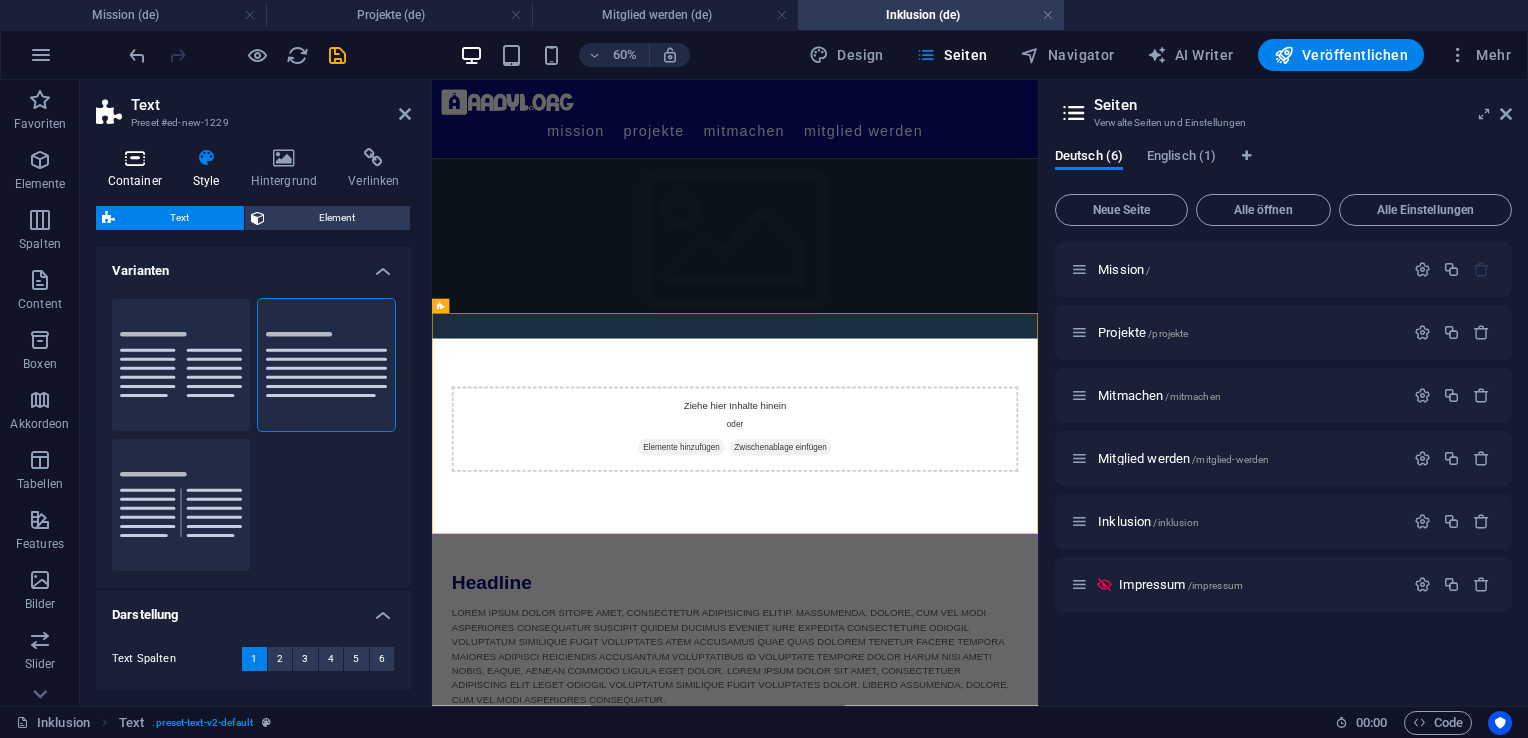 click on "Container" at bounding box center [138, 169] 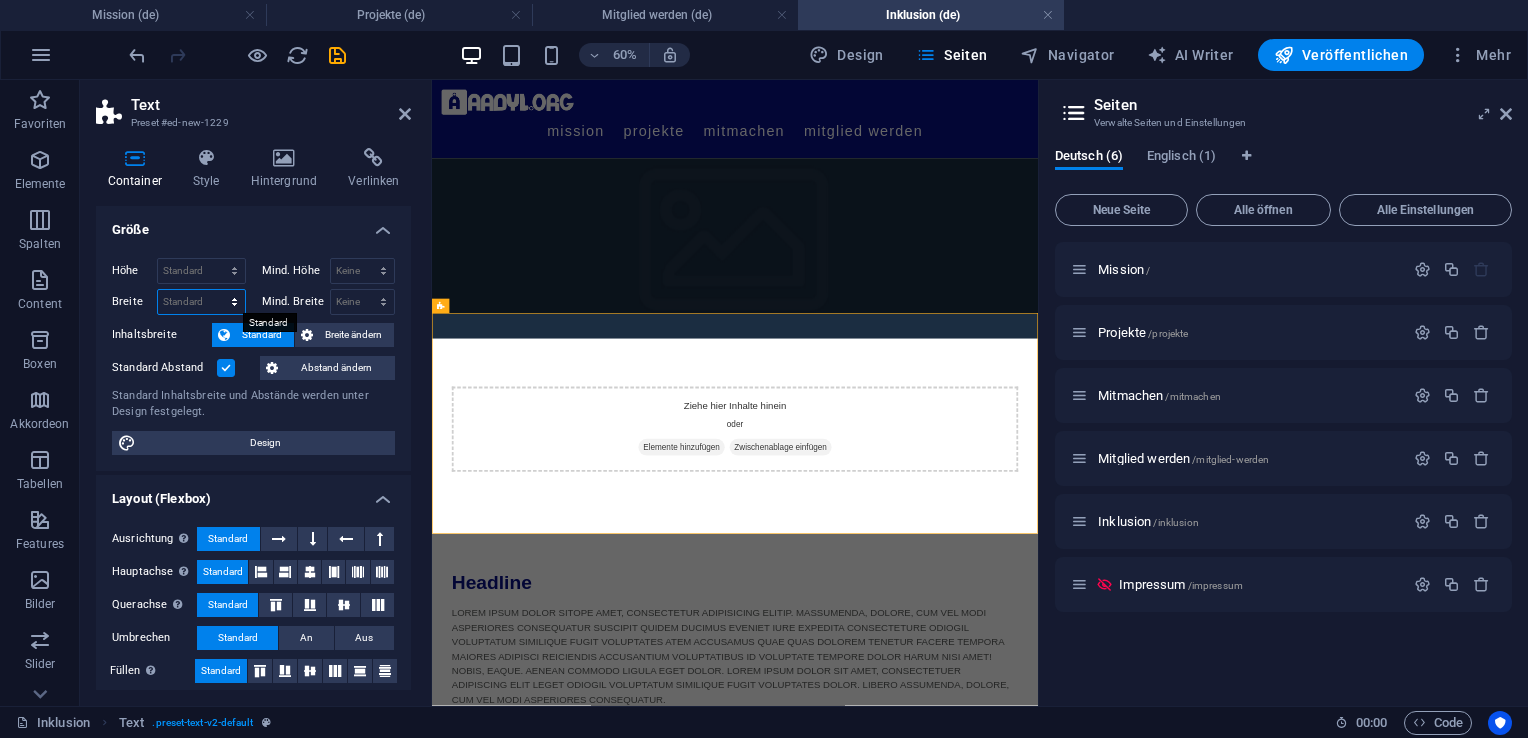 click on "Standard px rem % em vh vw" at bounding box center (201, 302) 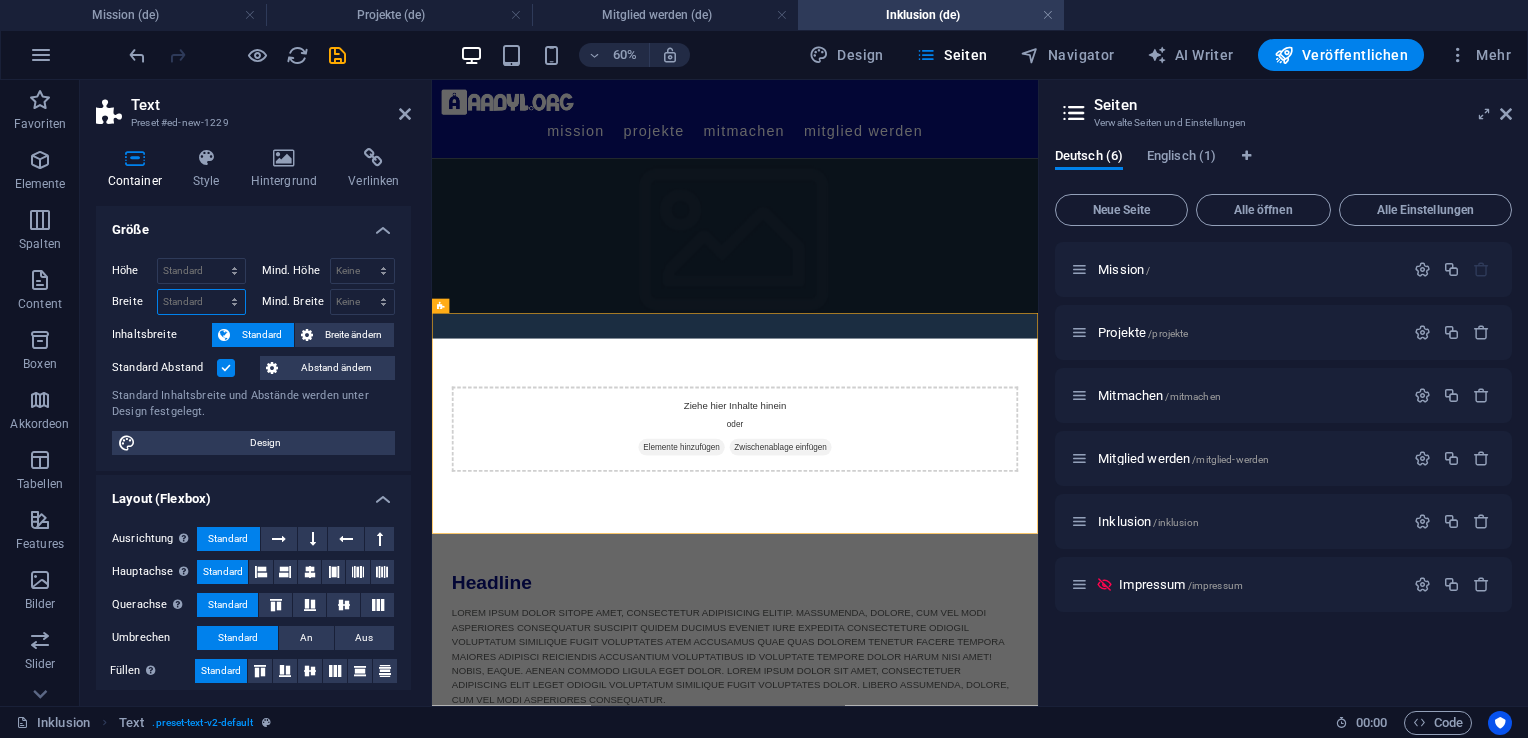 select on "%" 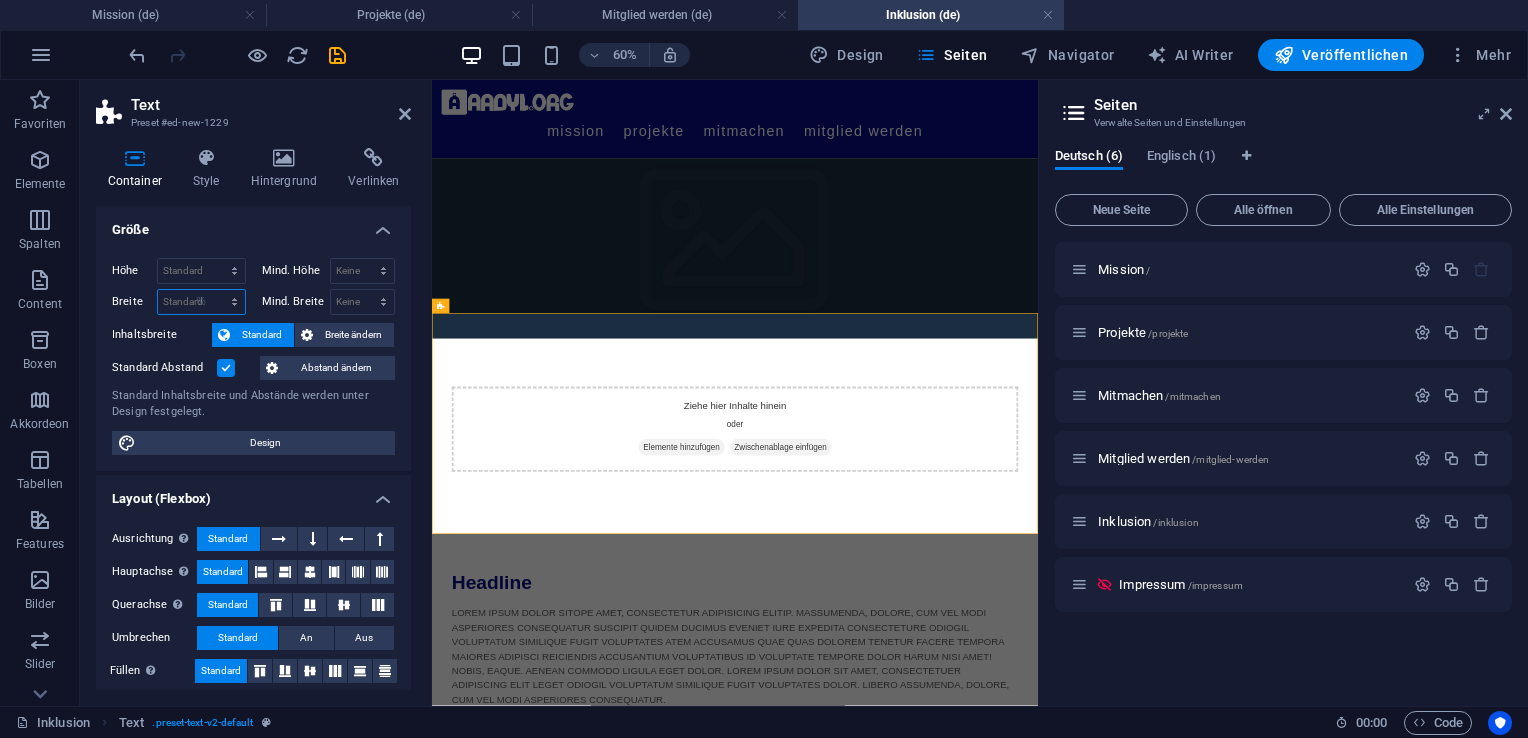 click on "Standard px rem % em vh vw" at bounding box center [201, 302] 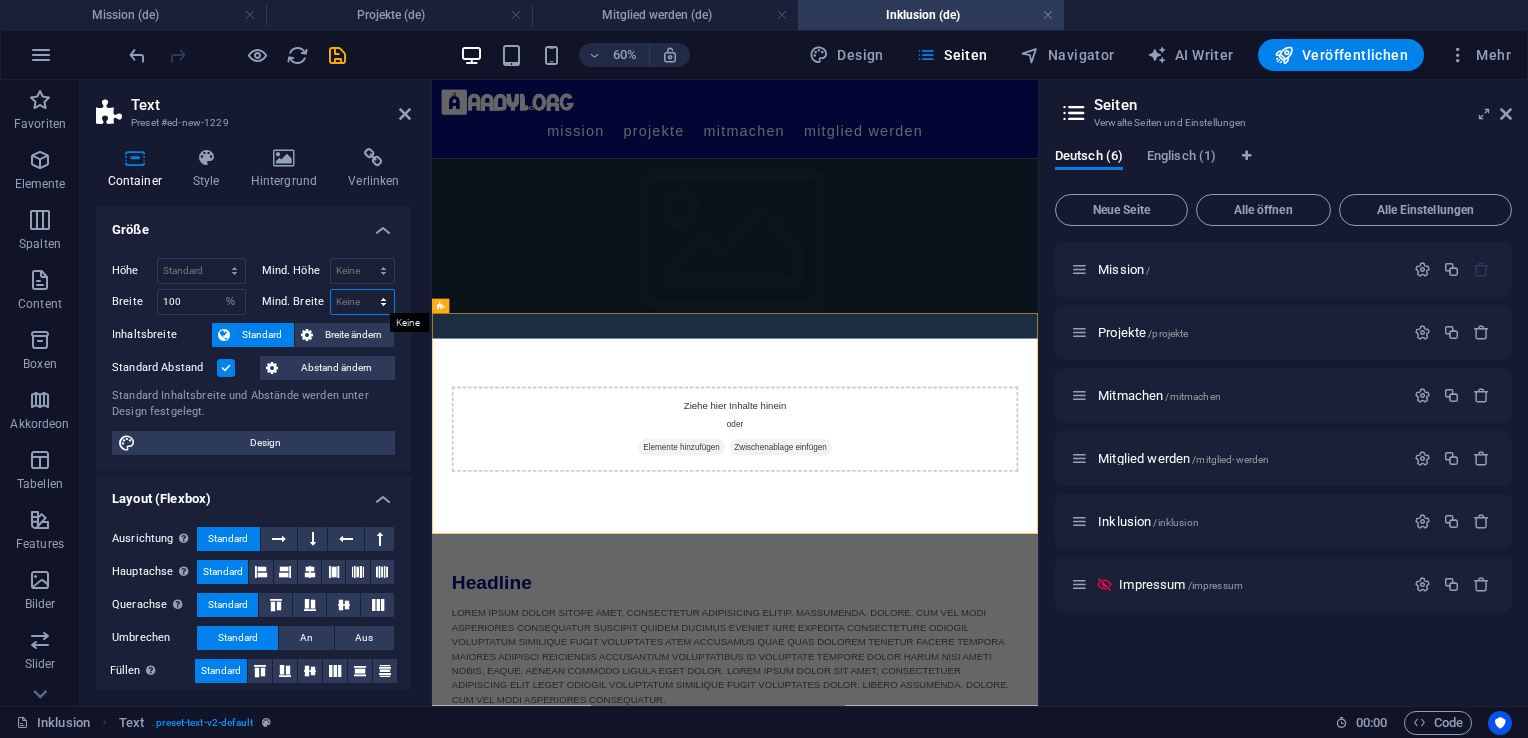 click on "Keine px rem % vh vw" at bounding box center [363, 302] 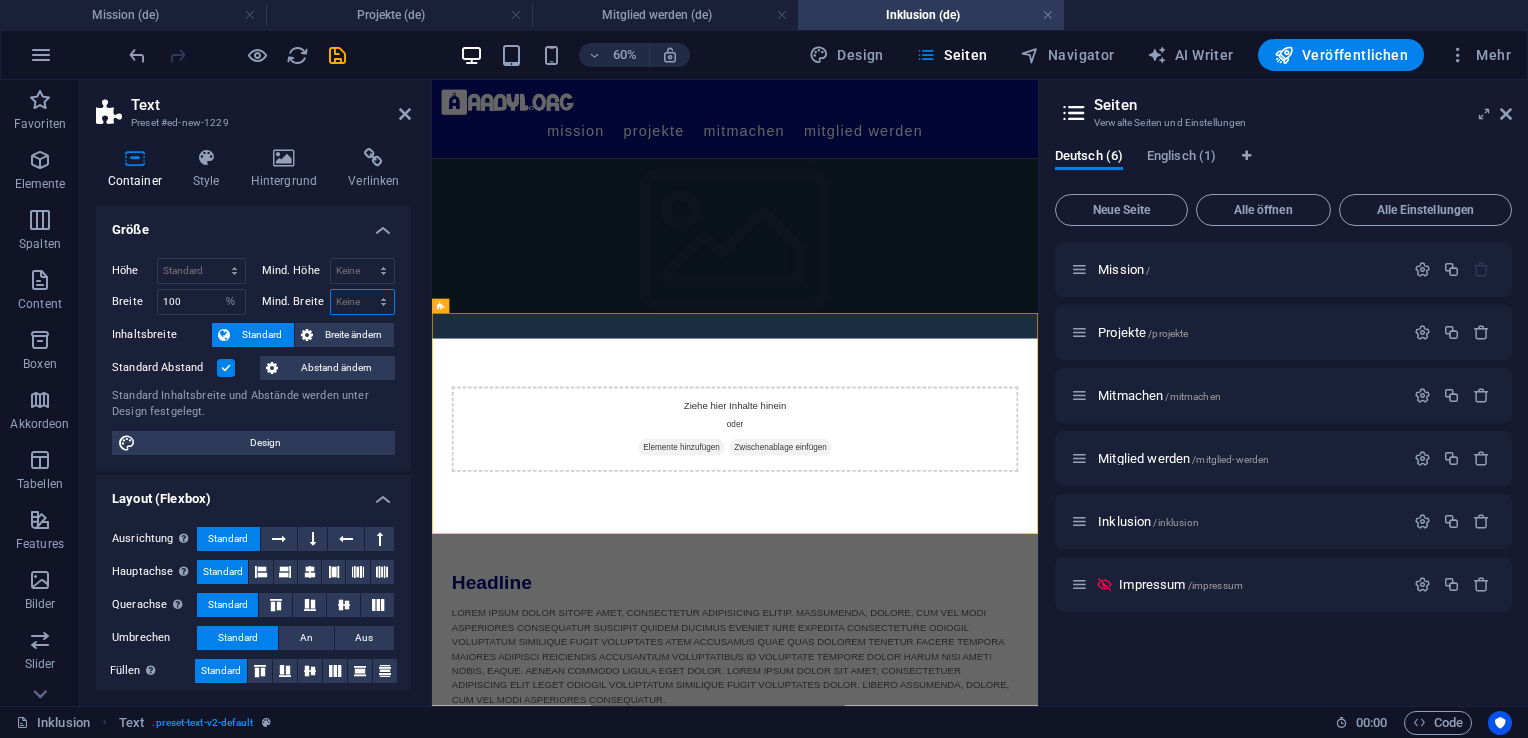 select on "%" 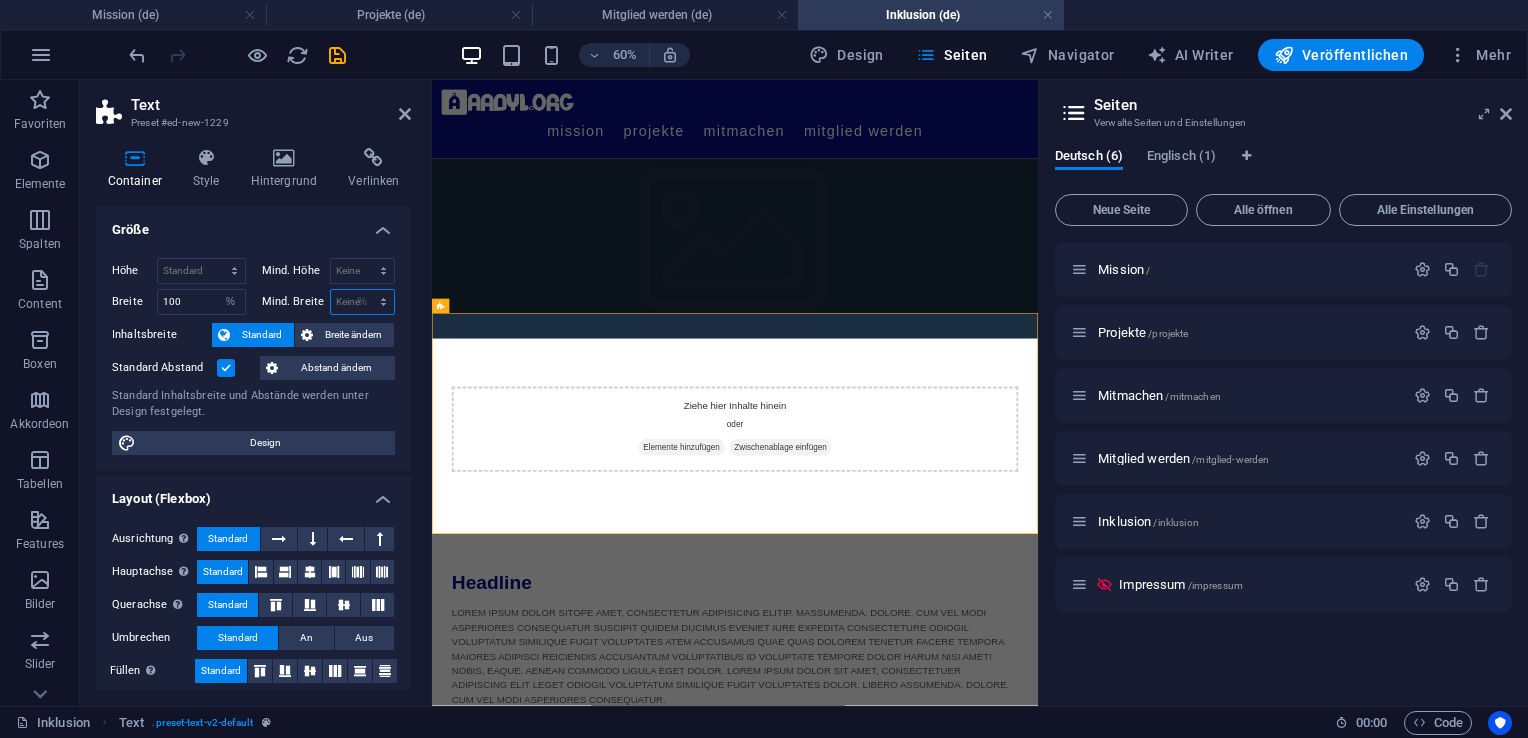 click on "Keine px rem % vh vw" at bounding box center (363, 302) 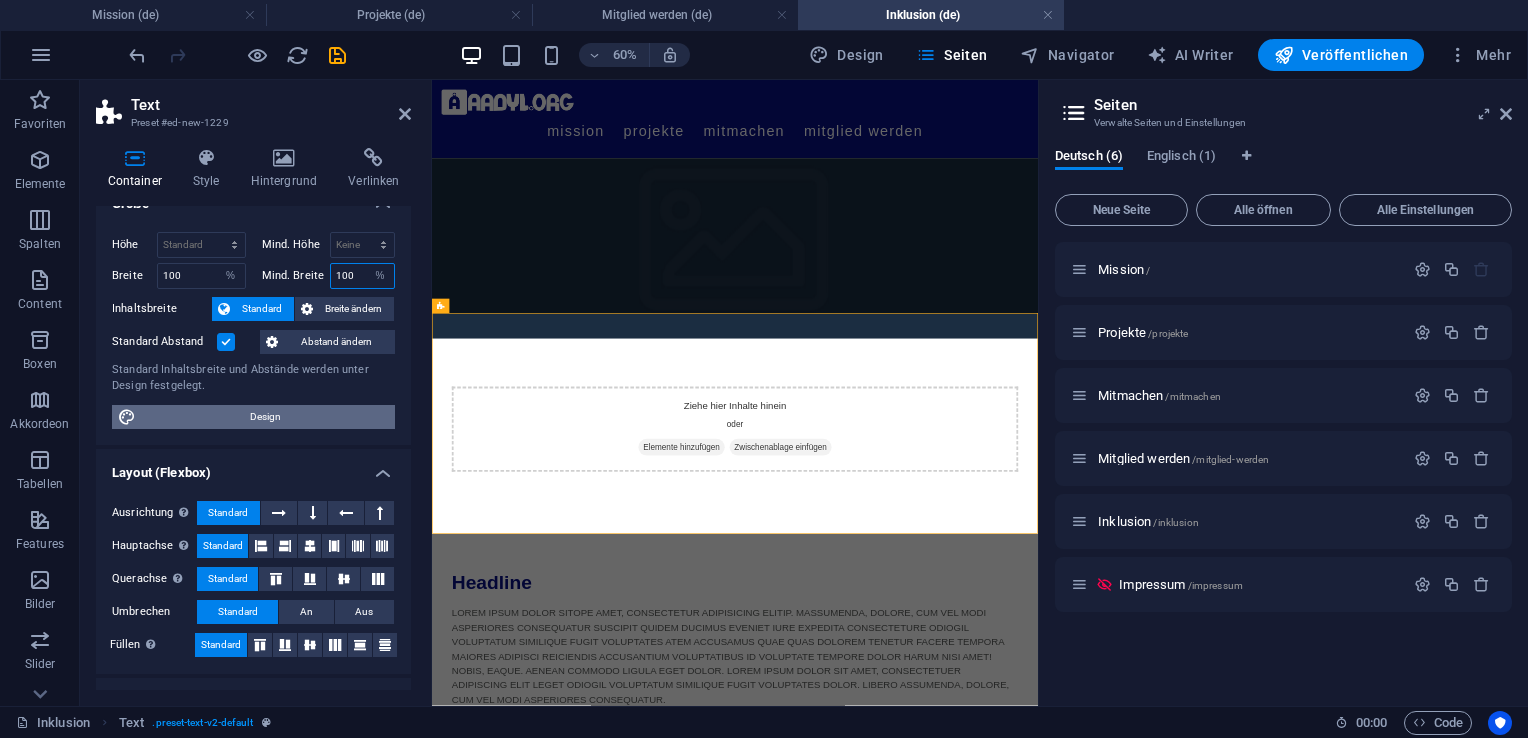 scroll, scrollTop: 40, scrollLeft: 0, axis: vertical 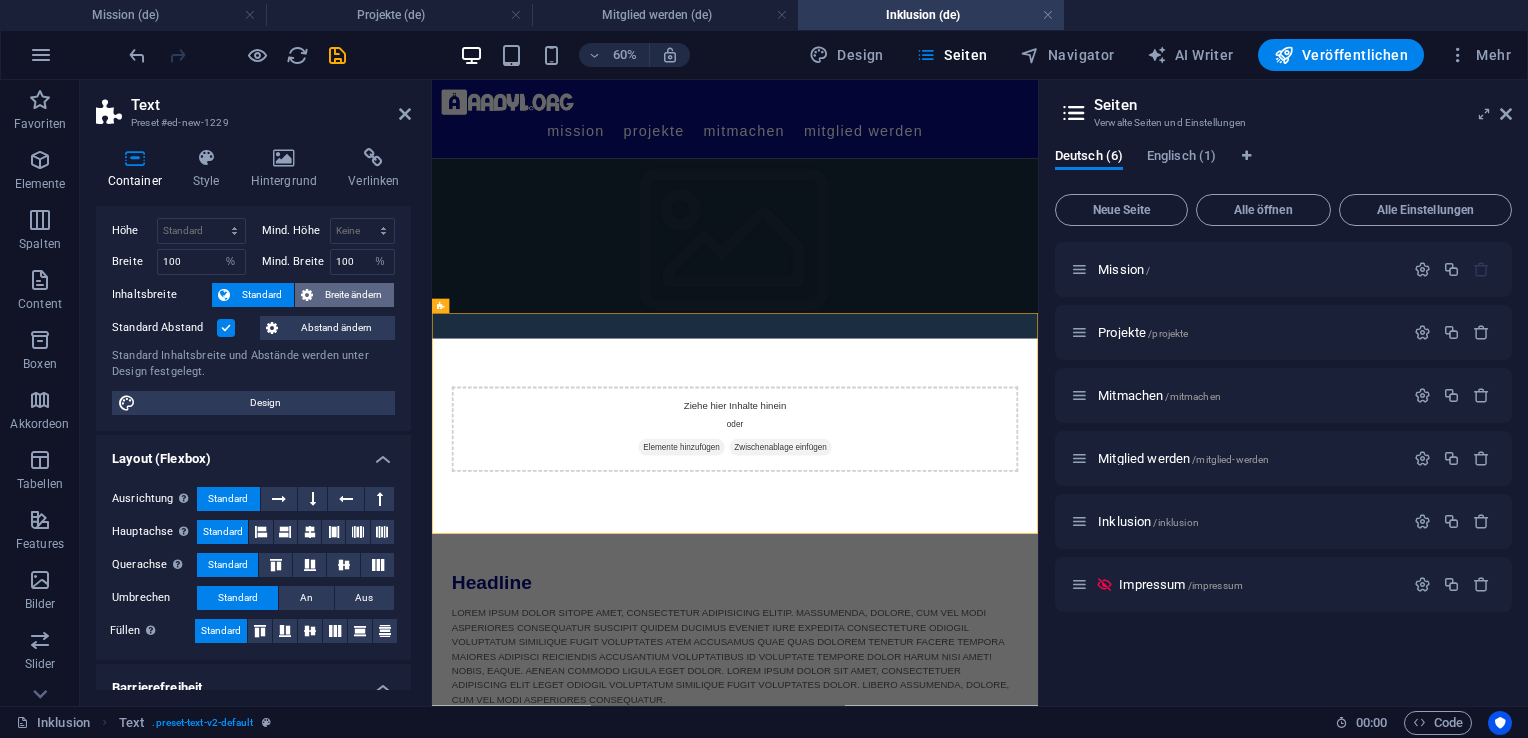 click on "Breite ändern" at bounding box center (353, 295) 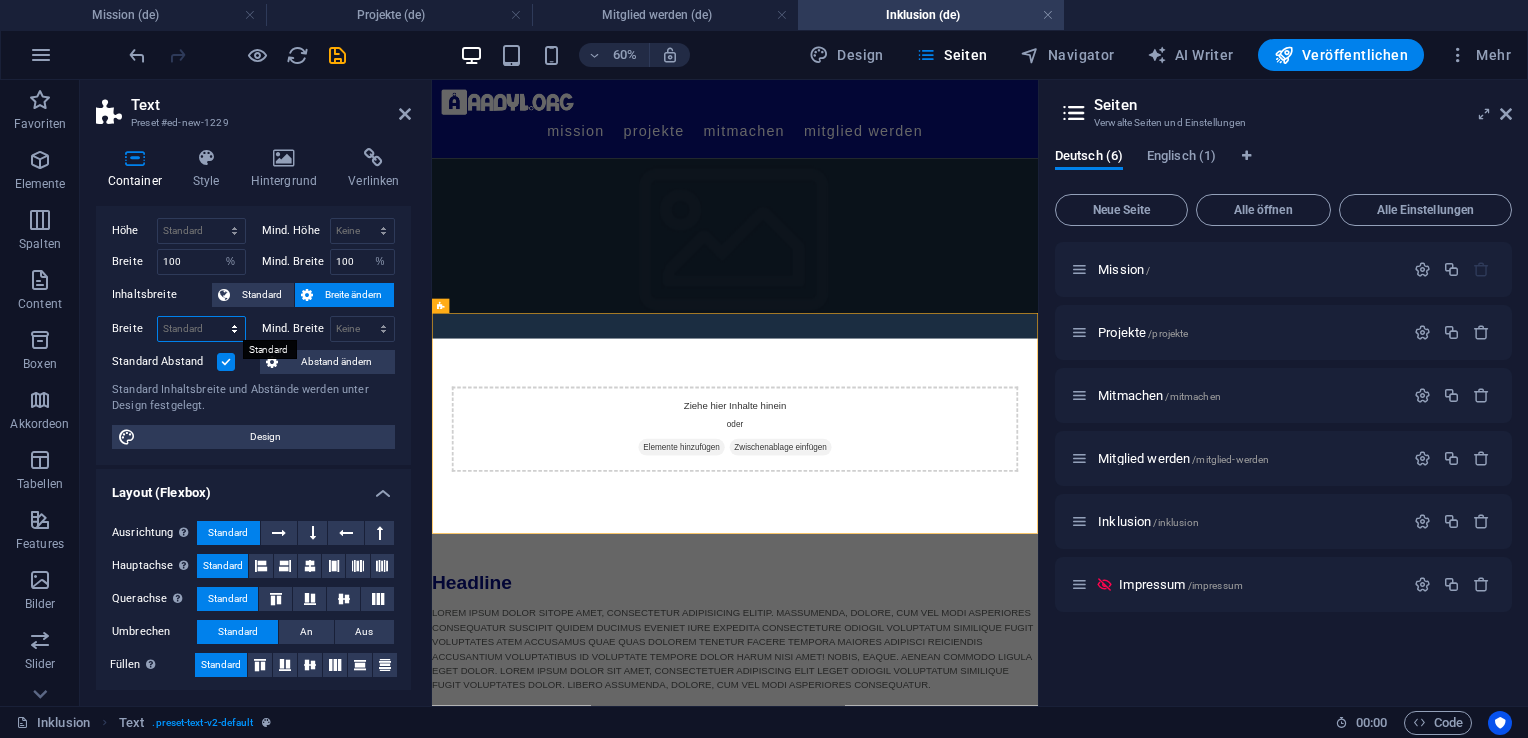 click on "Standard px rem % em vh vw" at bounding box center (201, 329) 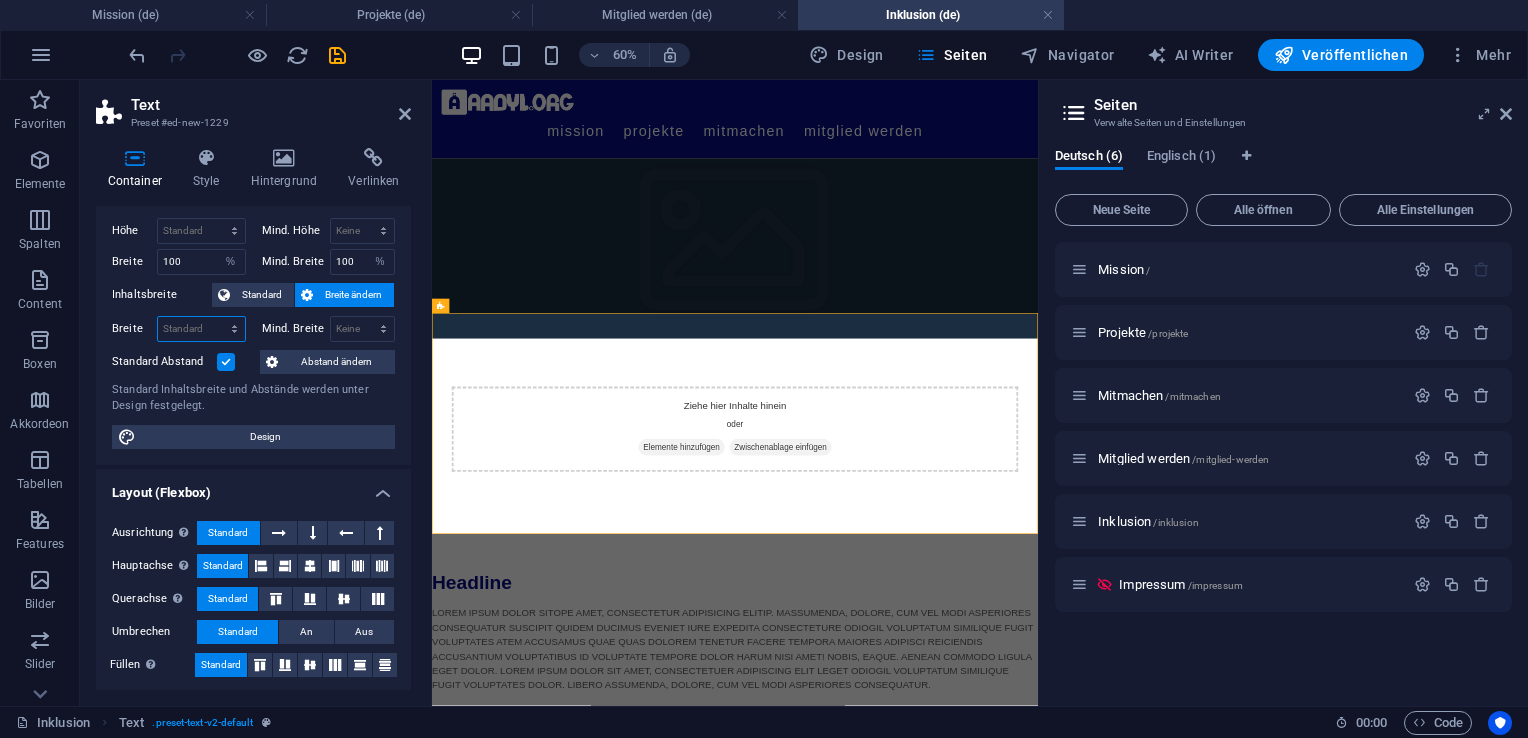 select on "%" 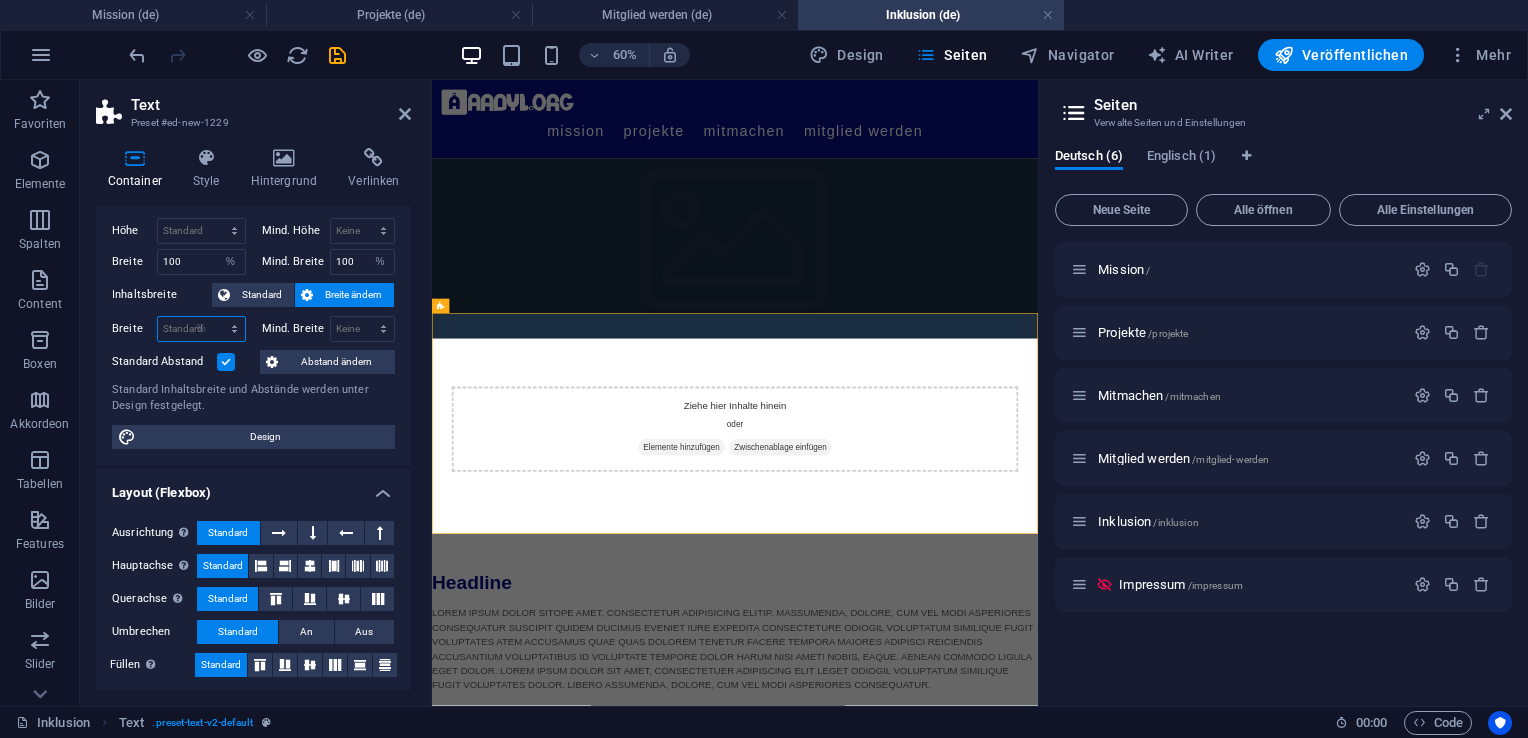 click on "Standard px rem % em vh vw" at bounding box center [201, 329] 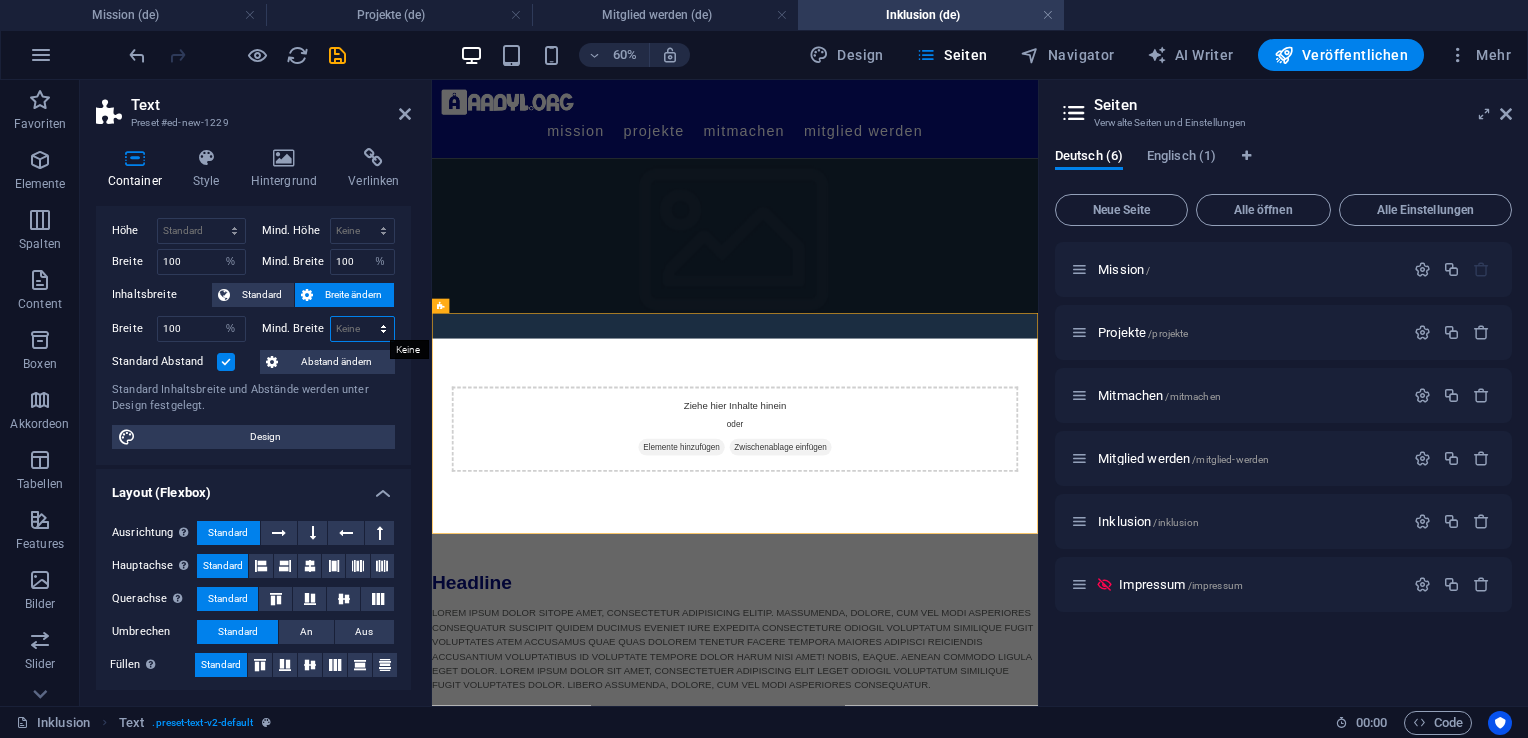 click on "Keine px rem % vh vw" at bounding box center [363, 329] 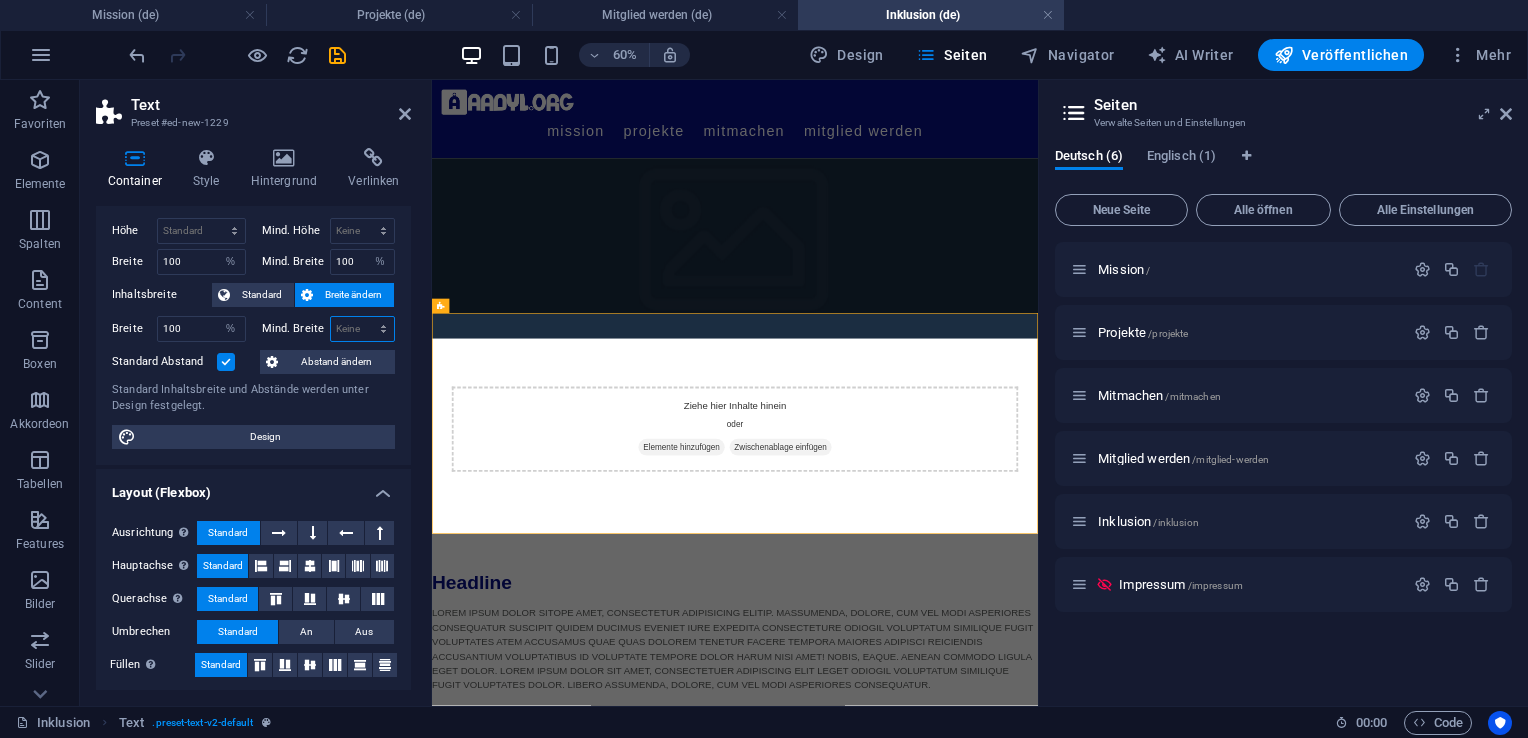 select on "%" 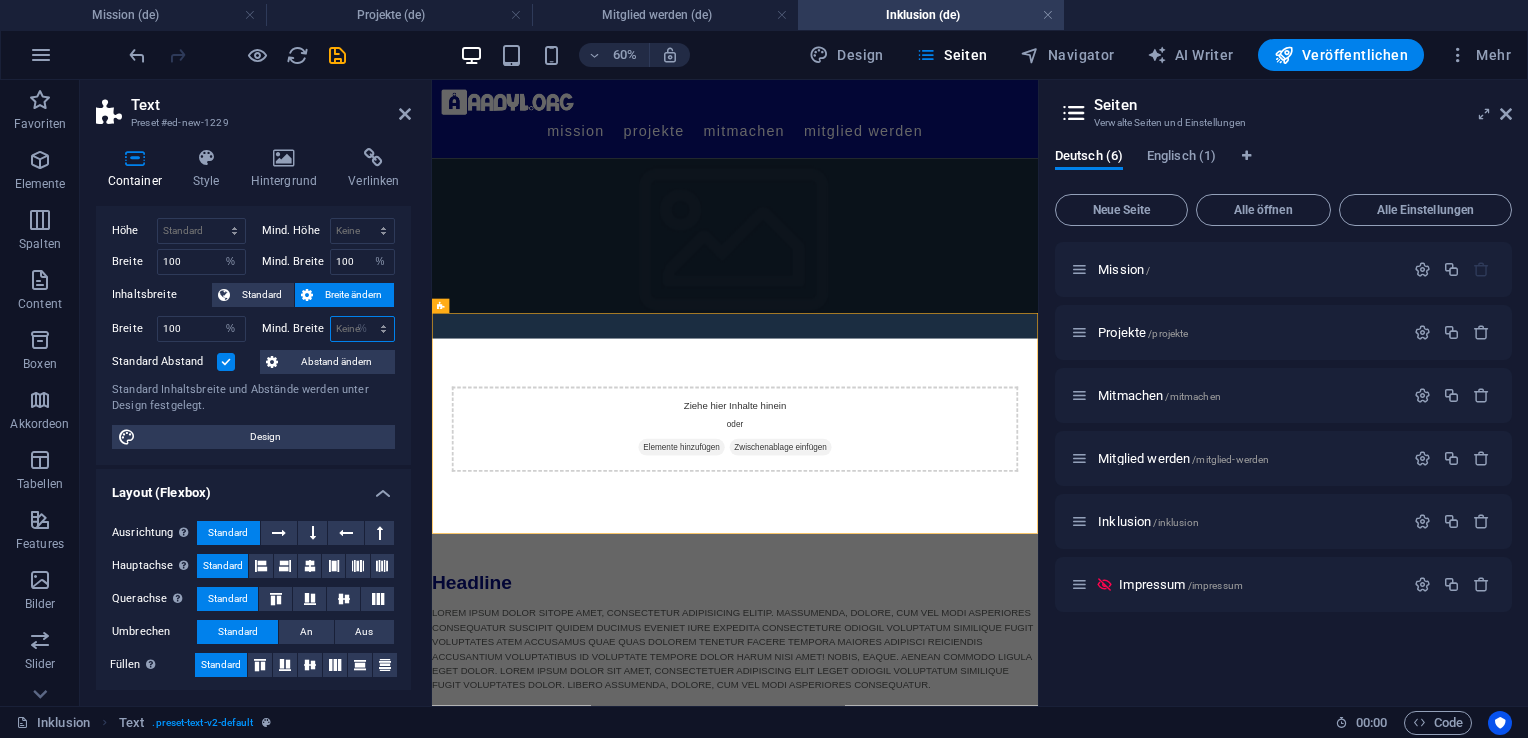 click on "Keine px rem % vh vw" at bounding box center [363, 329] 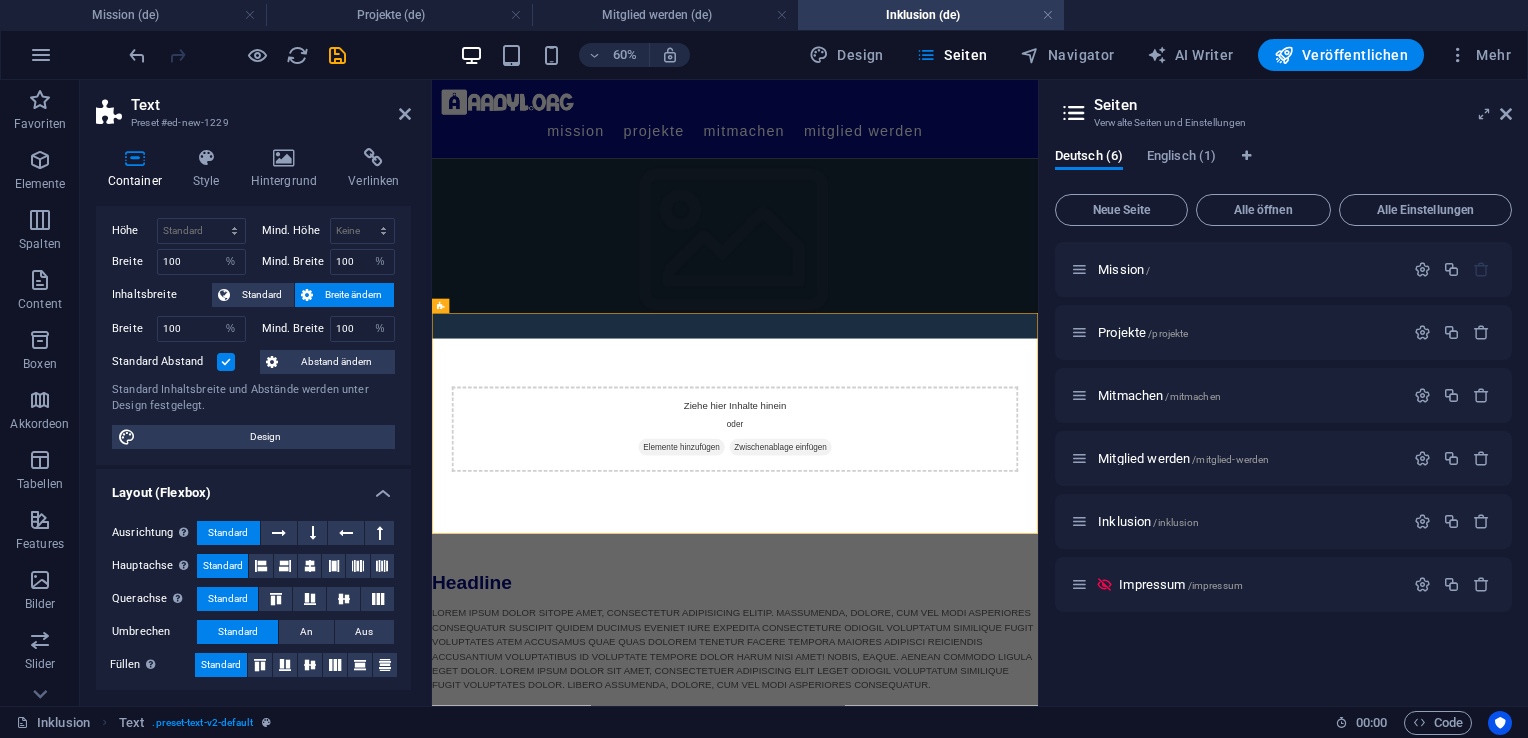 click at bounding box center [226, 362] 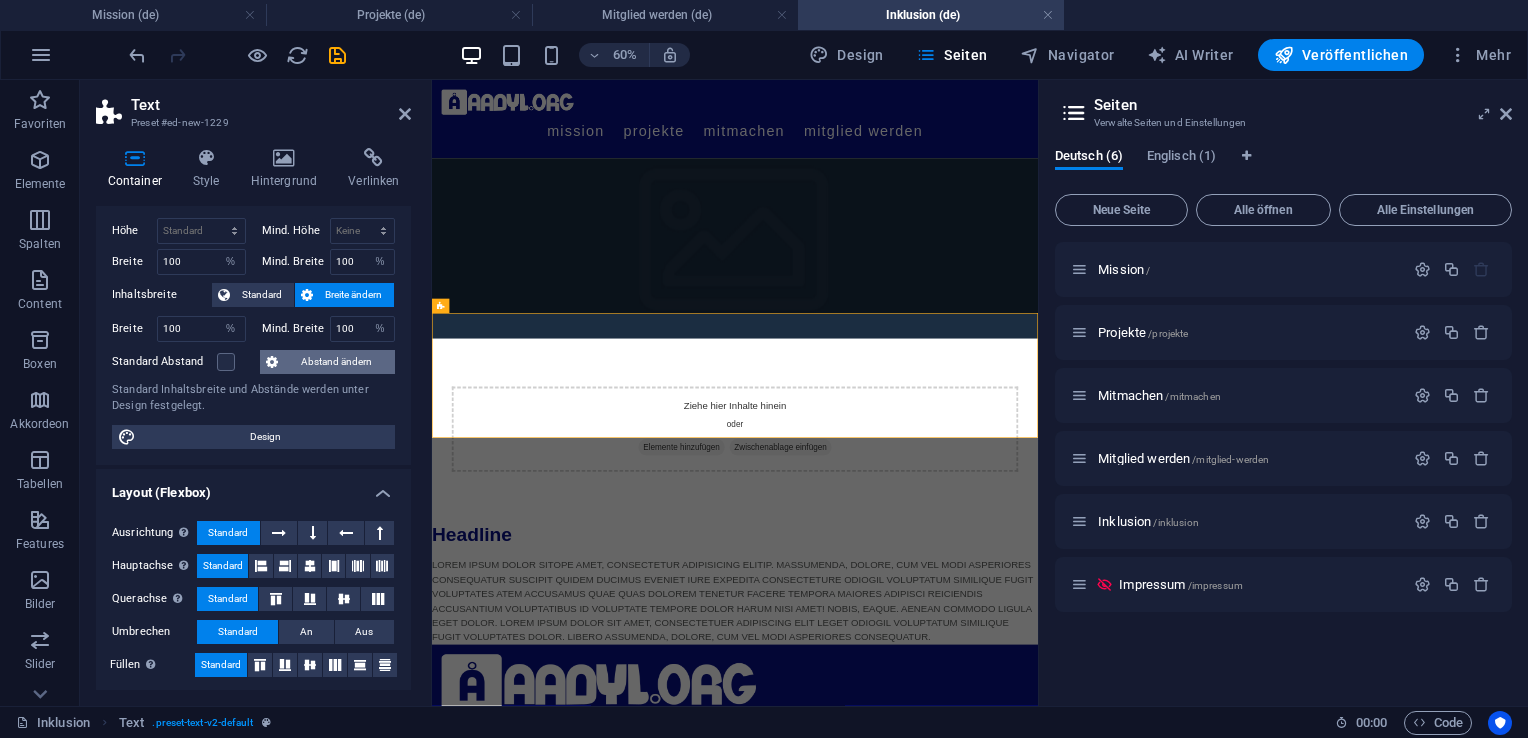 click on "Abstand ändern" at bounding box center (336, 362) 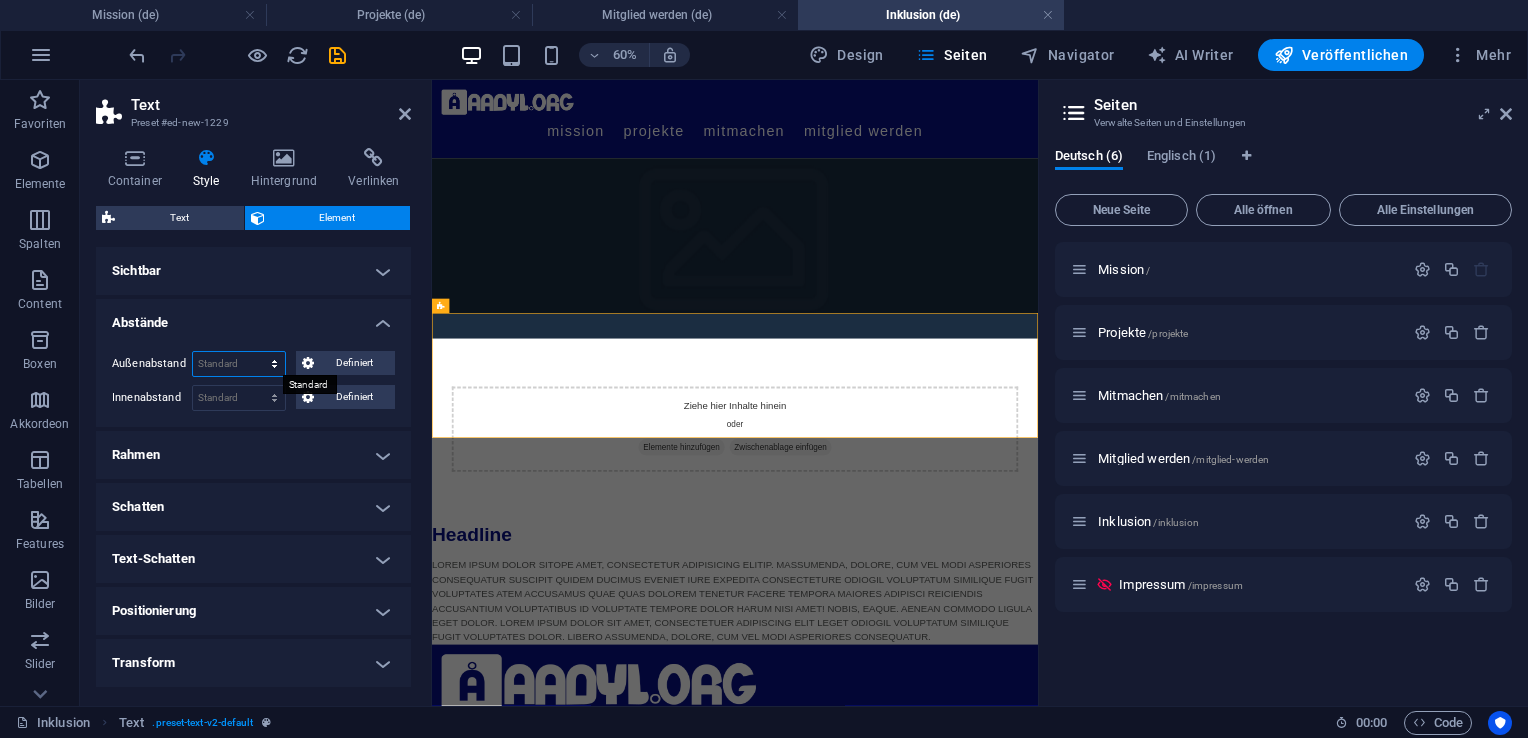 click on "Standard auto px % rem vw vh Definiert" at bounding box center [239, 364] 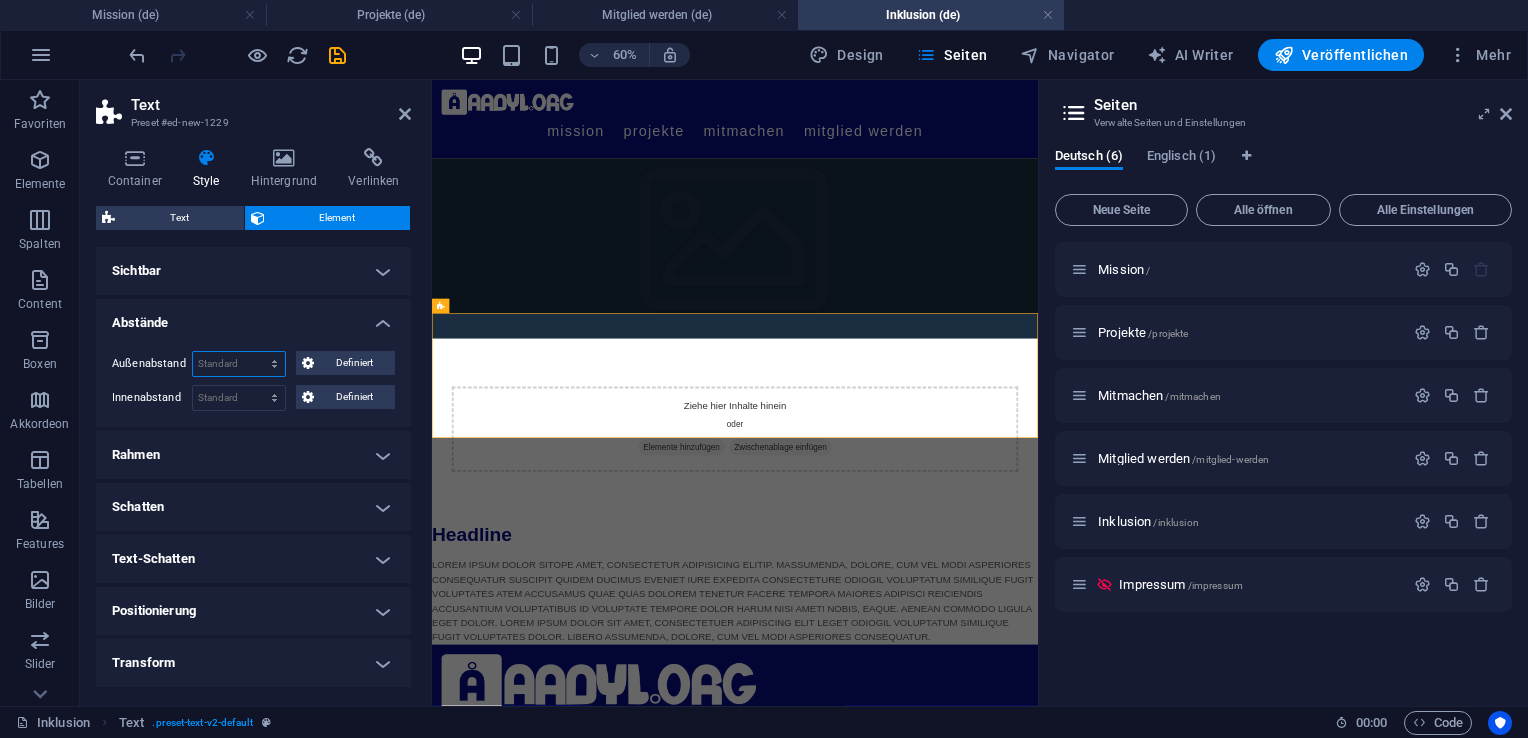 select on "rem" 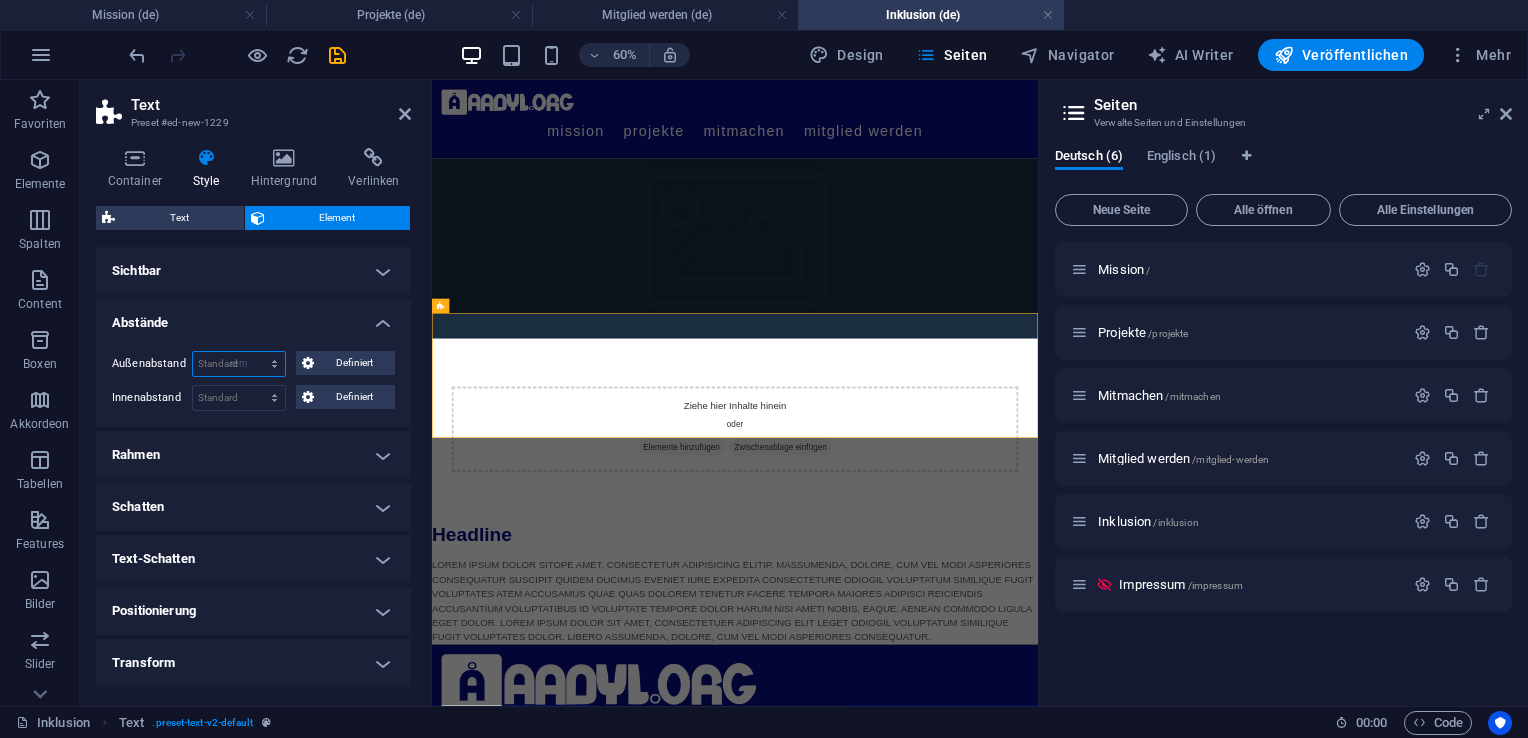 click on "Standard auto px % rem vw vh Definiert" at bounding box center (239, 364) 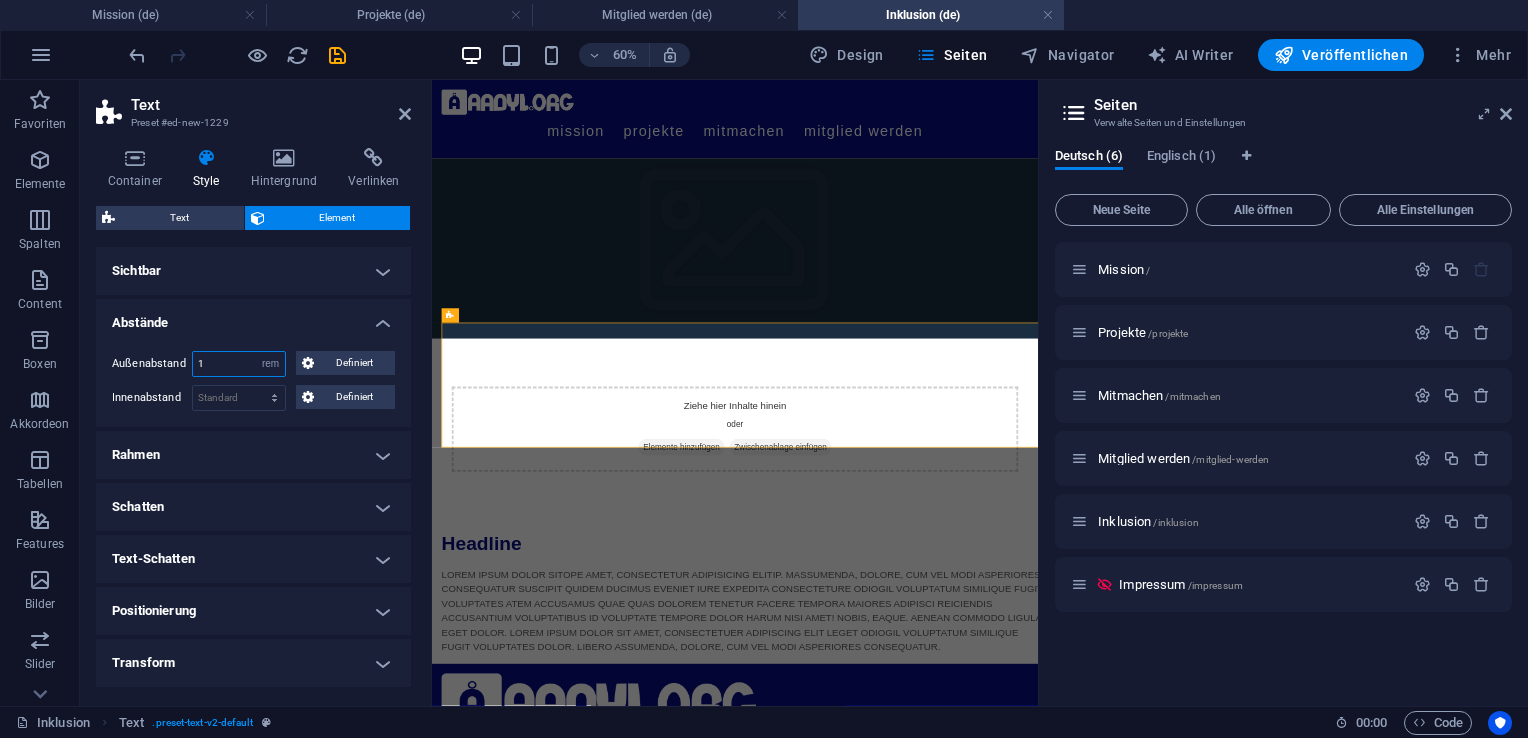 type on "1" 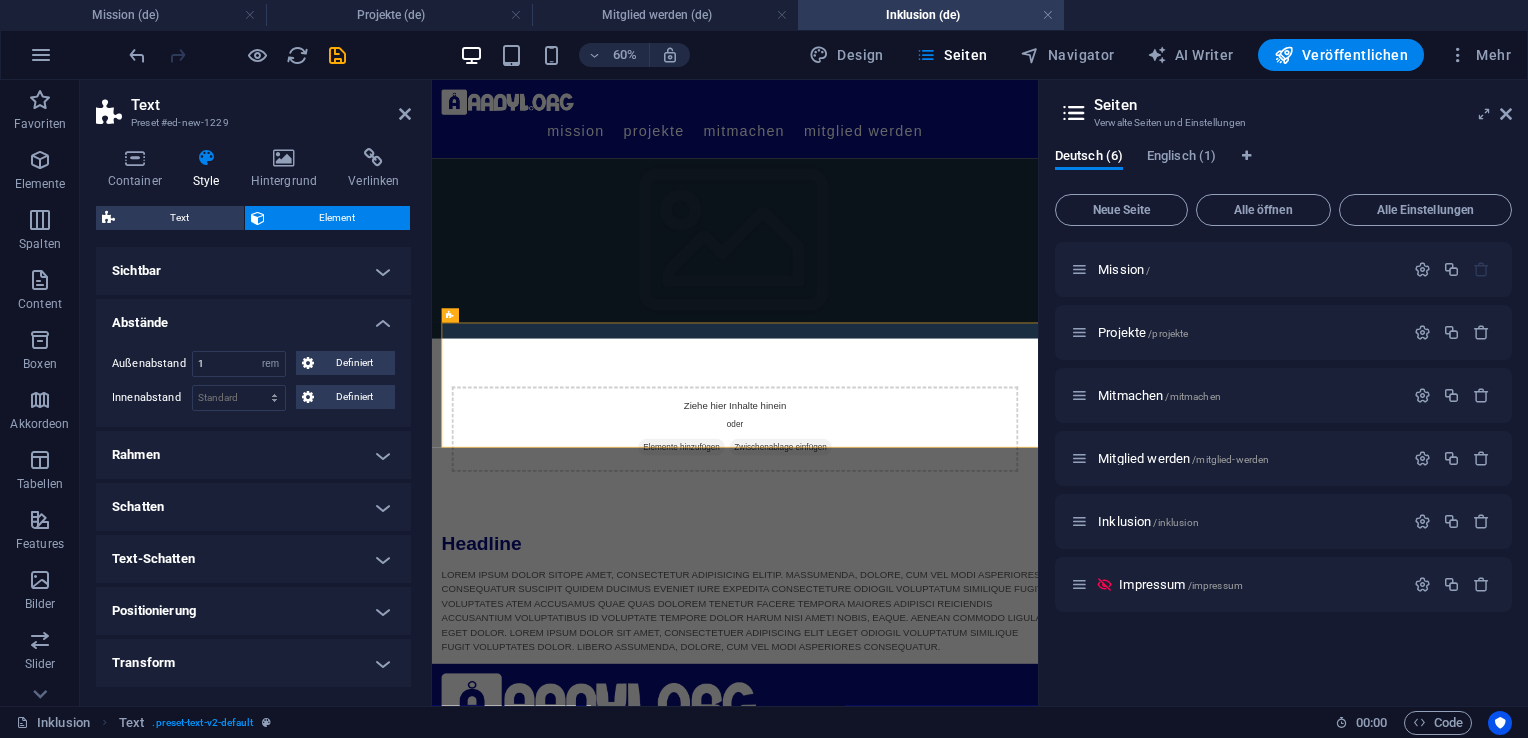 click on "Abstände" at bounding box center (253, 317) 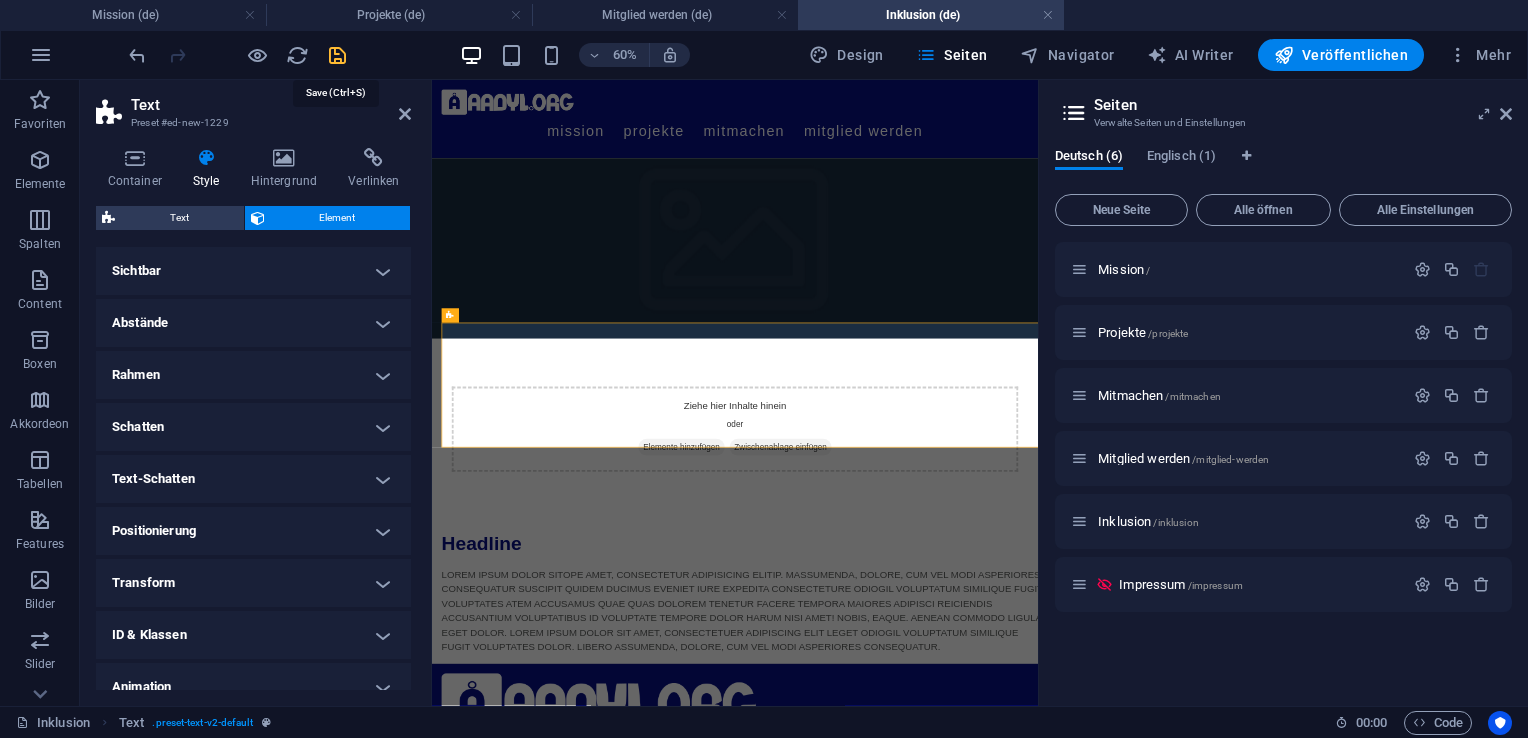 click at bounding box center (337, 55) 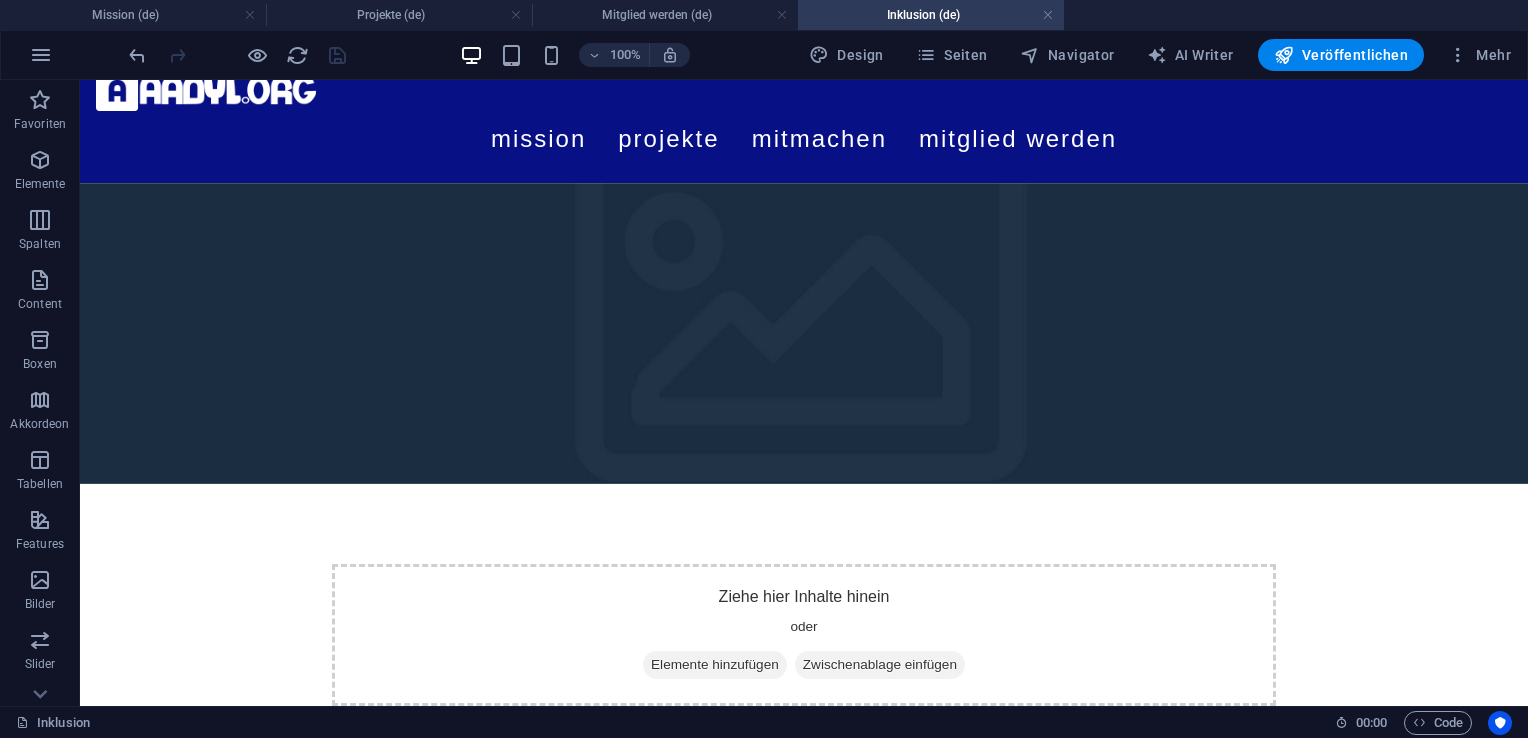 scroll, scrollTop: 28, scrollLeft: 0, axis: vertical 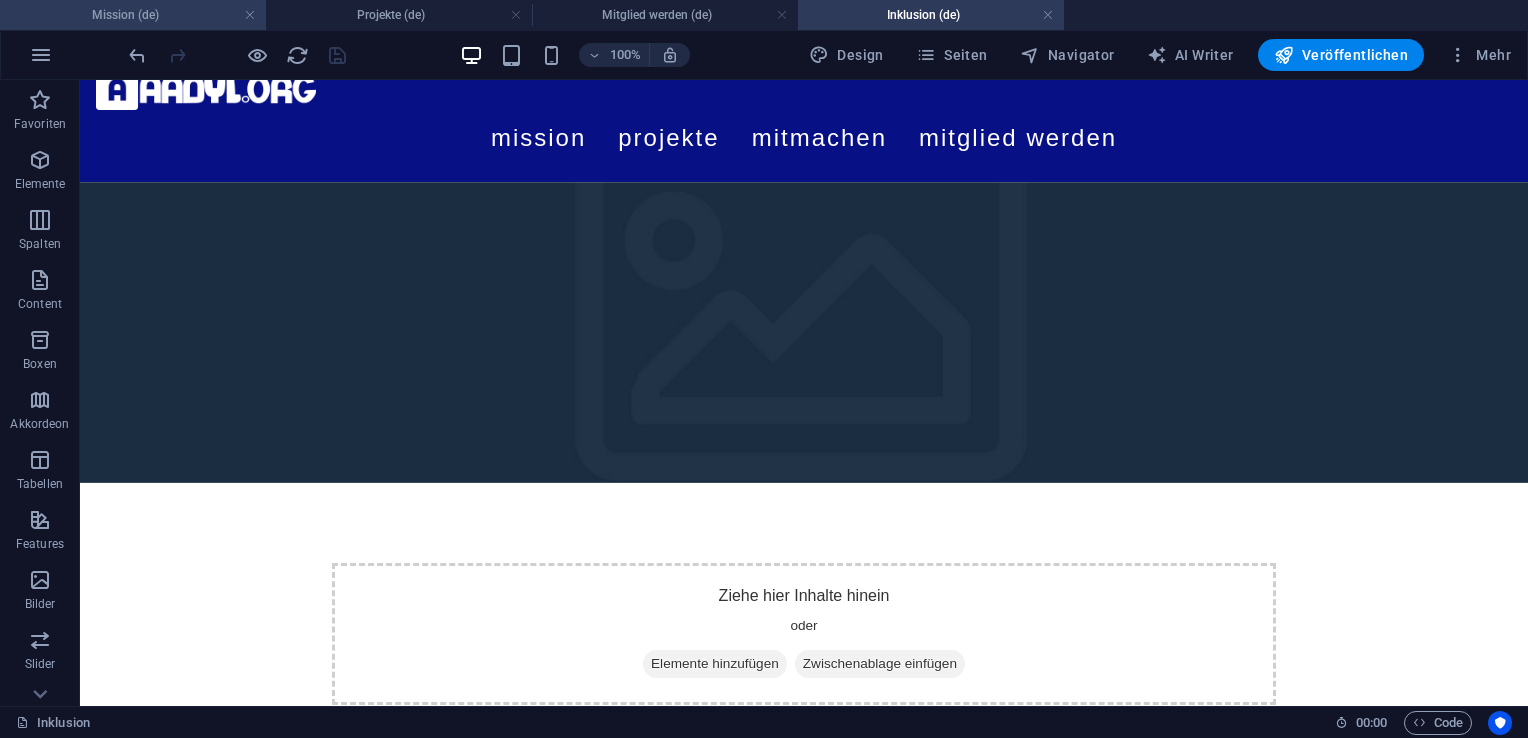 click on "Mission (de)" at bounding box center [133, 15] 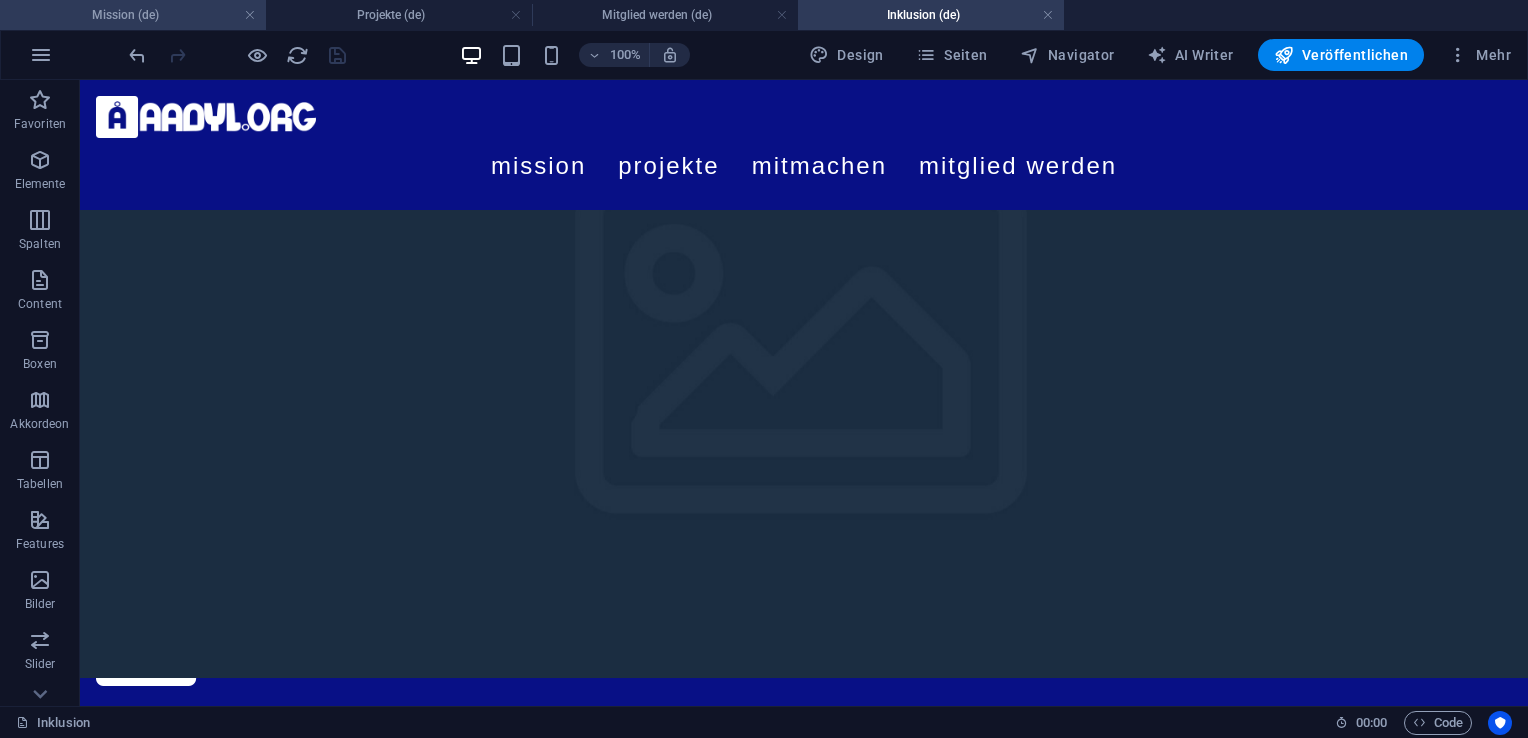 scroll, scrollTop: 0, scrollLeft: 0, axis: both 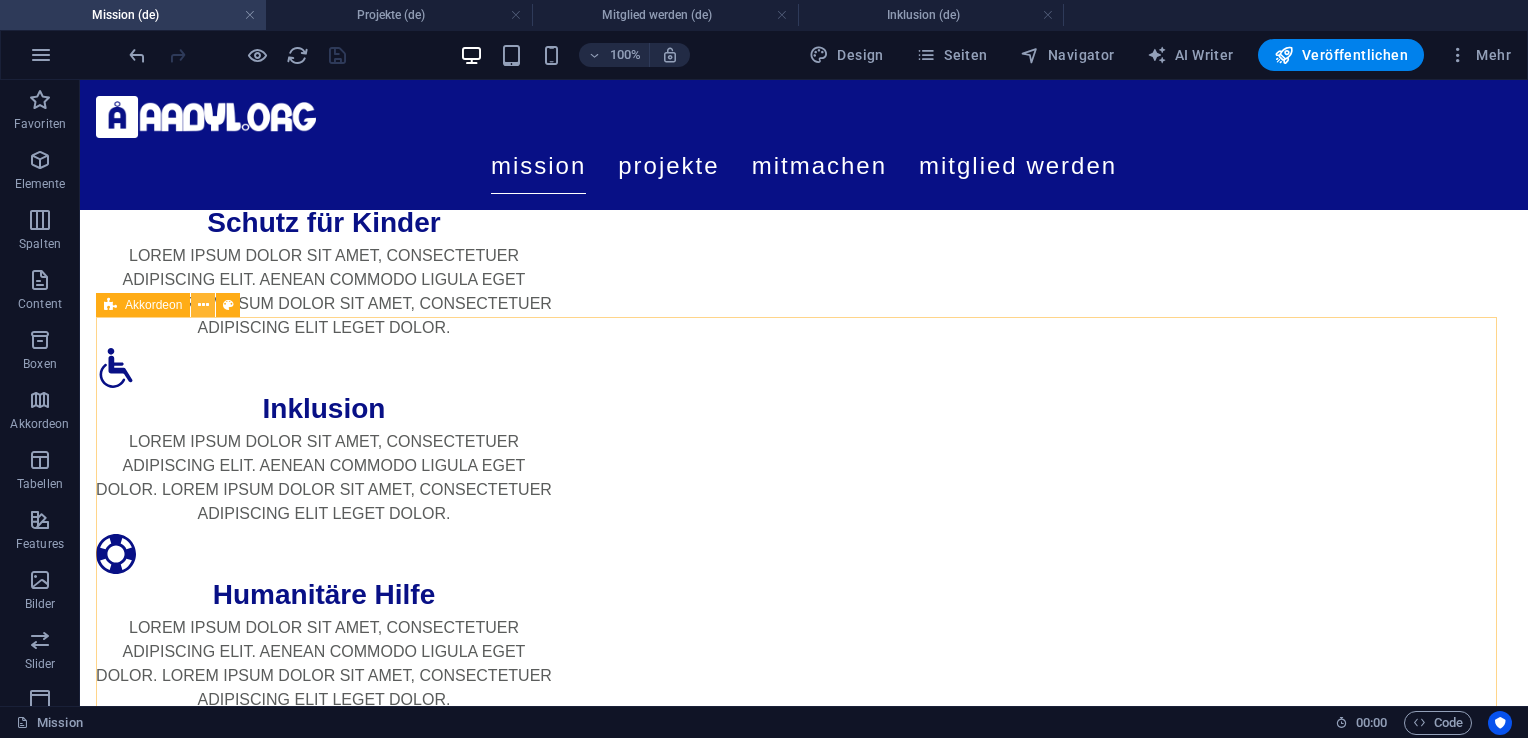 click at bounding box center (203, 305) 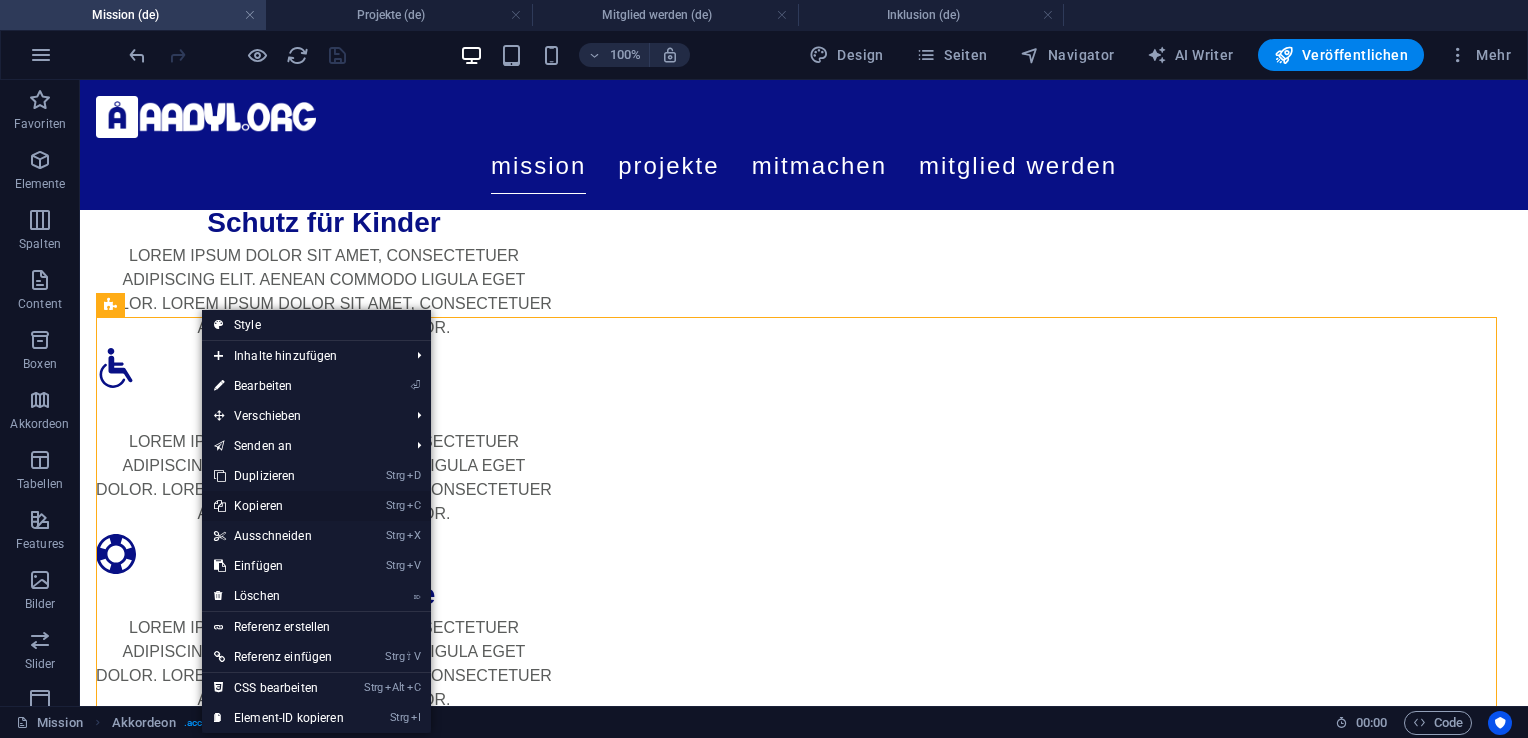 click on "Strg C  Kopieren" at bounding box center [279, 506] 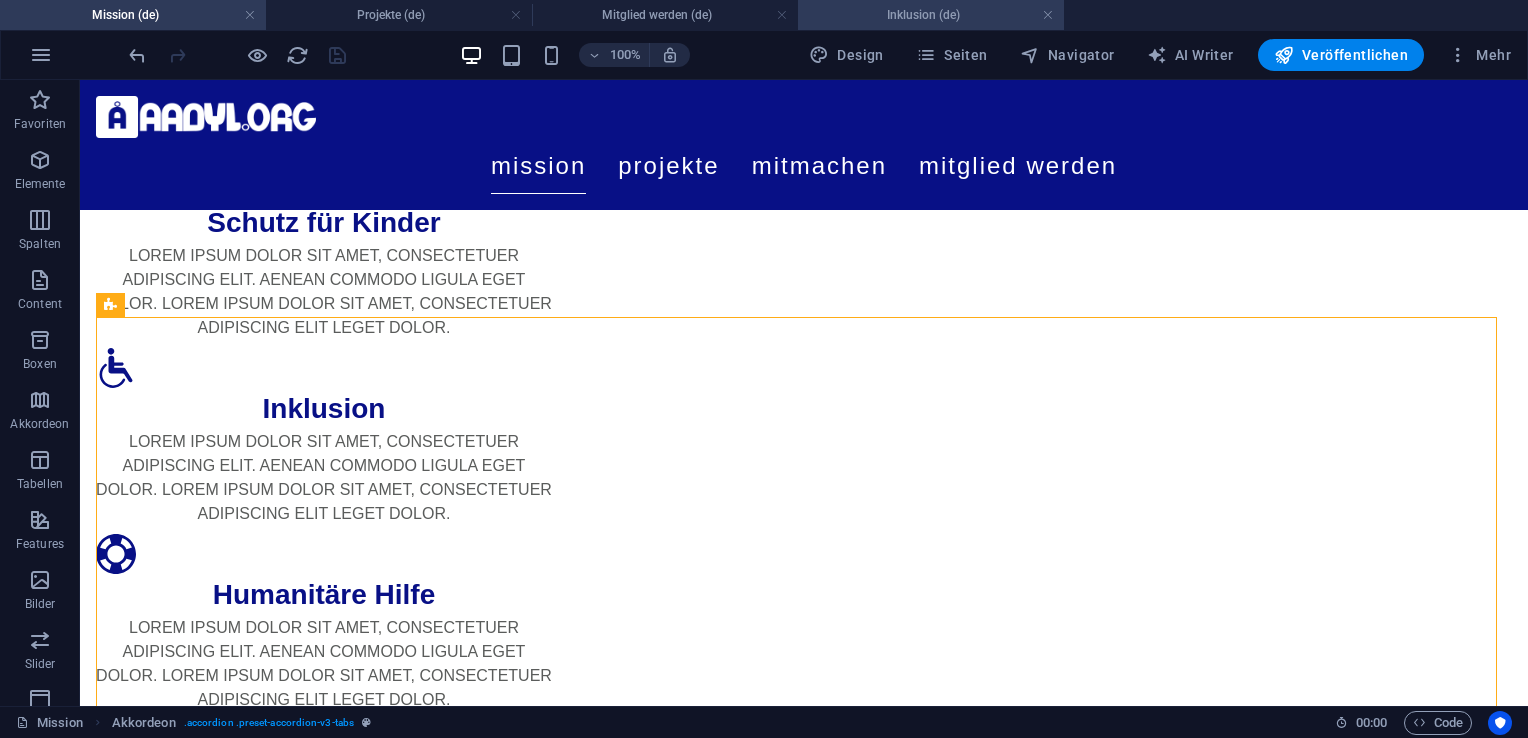 click on "Inklusion (de)" at bounding box center (931, 15) 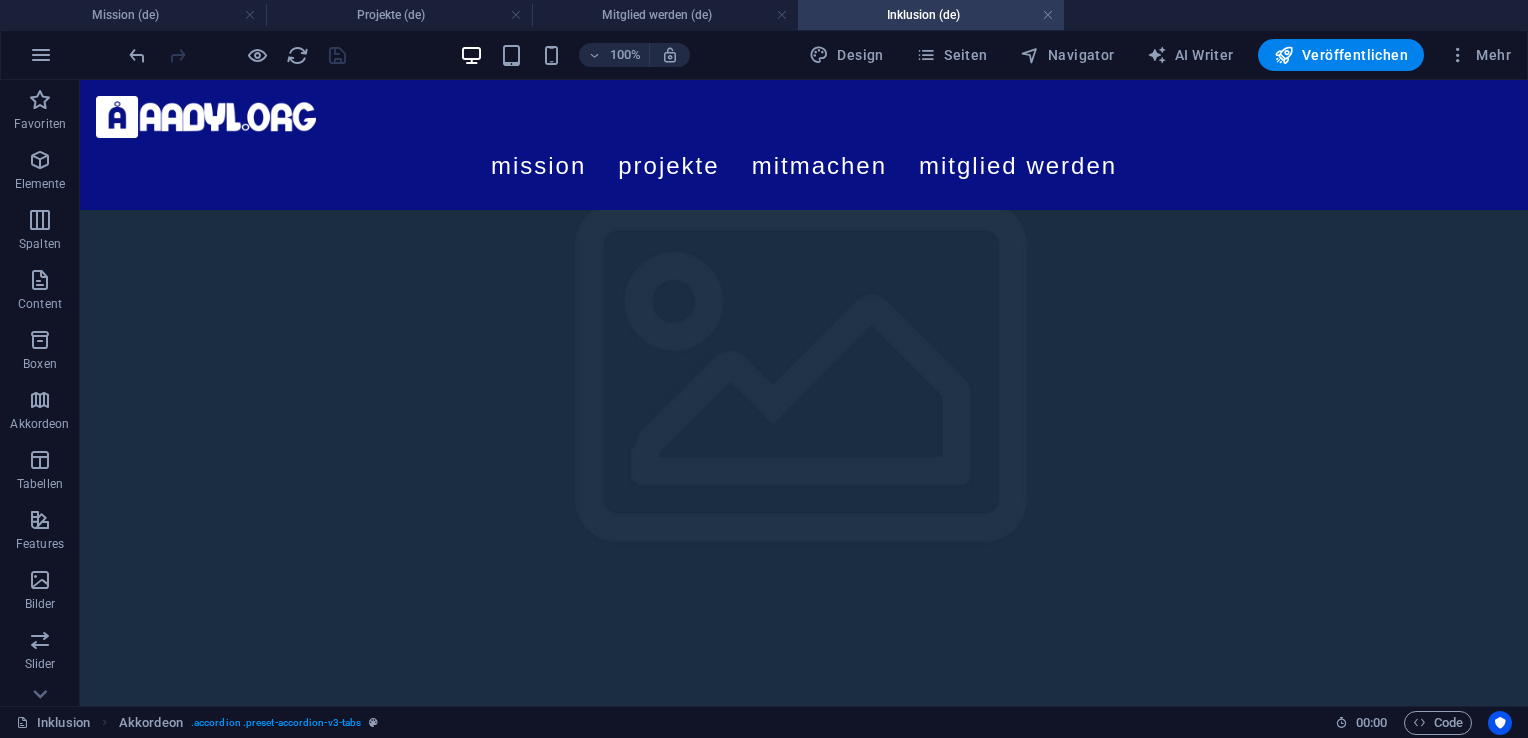 scroll, scrollTop: 28, scrollLeft: 0, axis: vertical 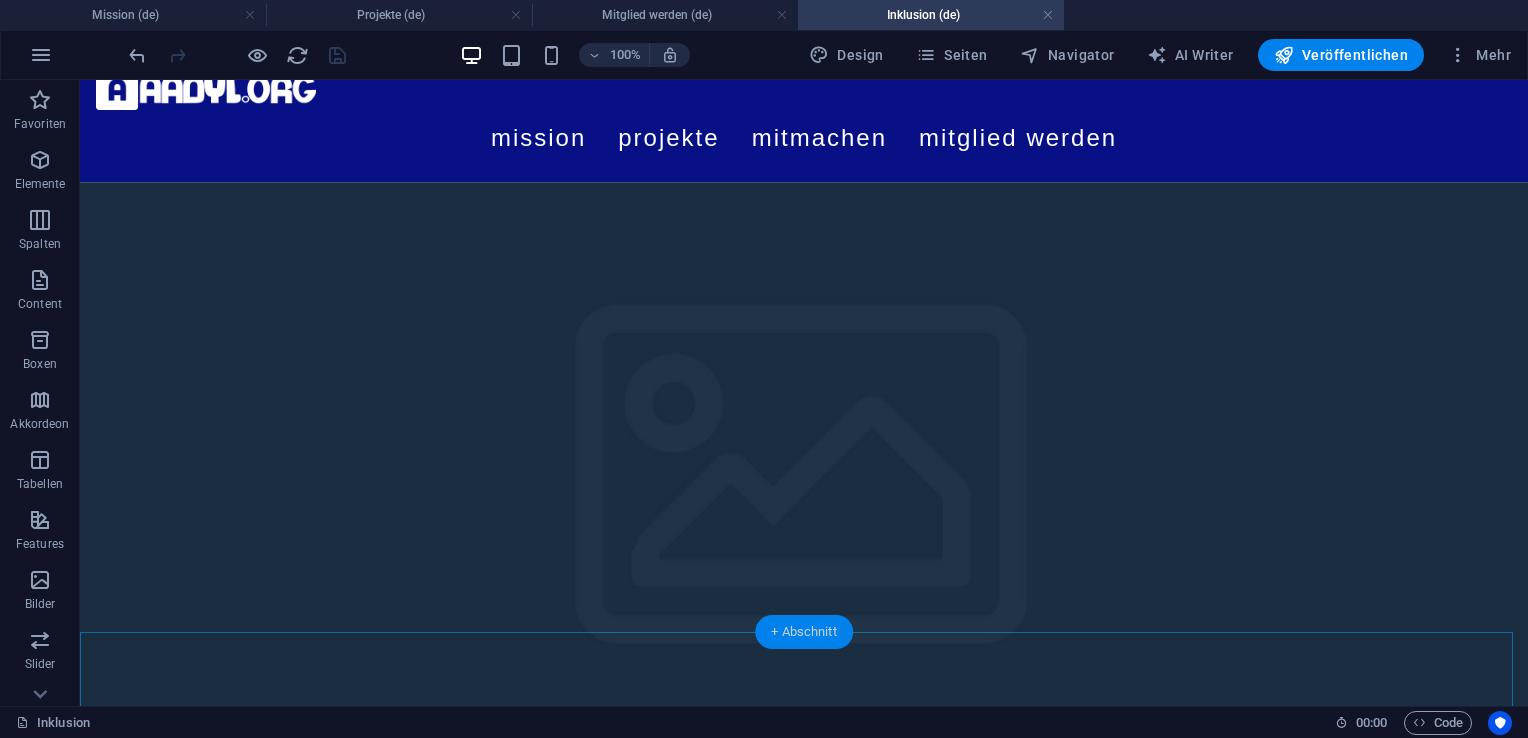 click on "+ Abschnitt" at bounding box center (804, 632) 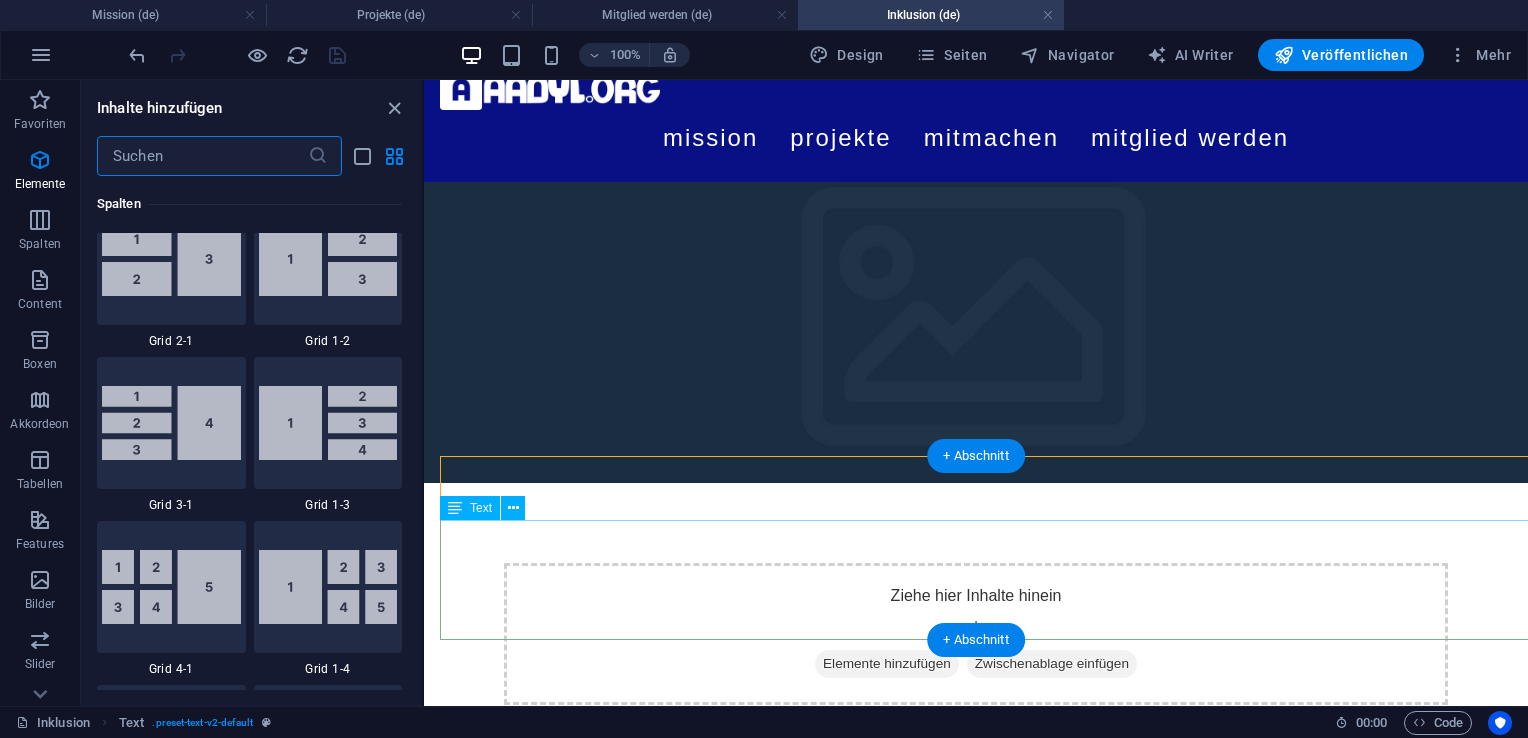 scroll, scrollTop: 3499, scrollLeft: 0, axis: vertical 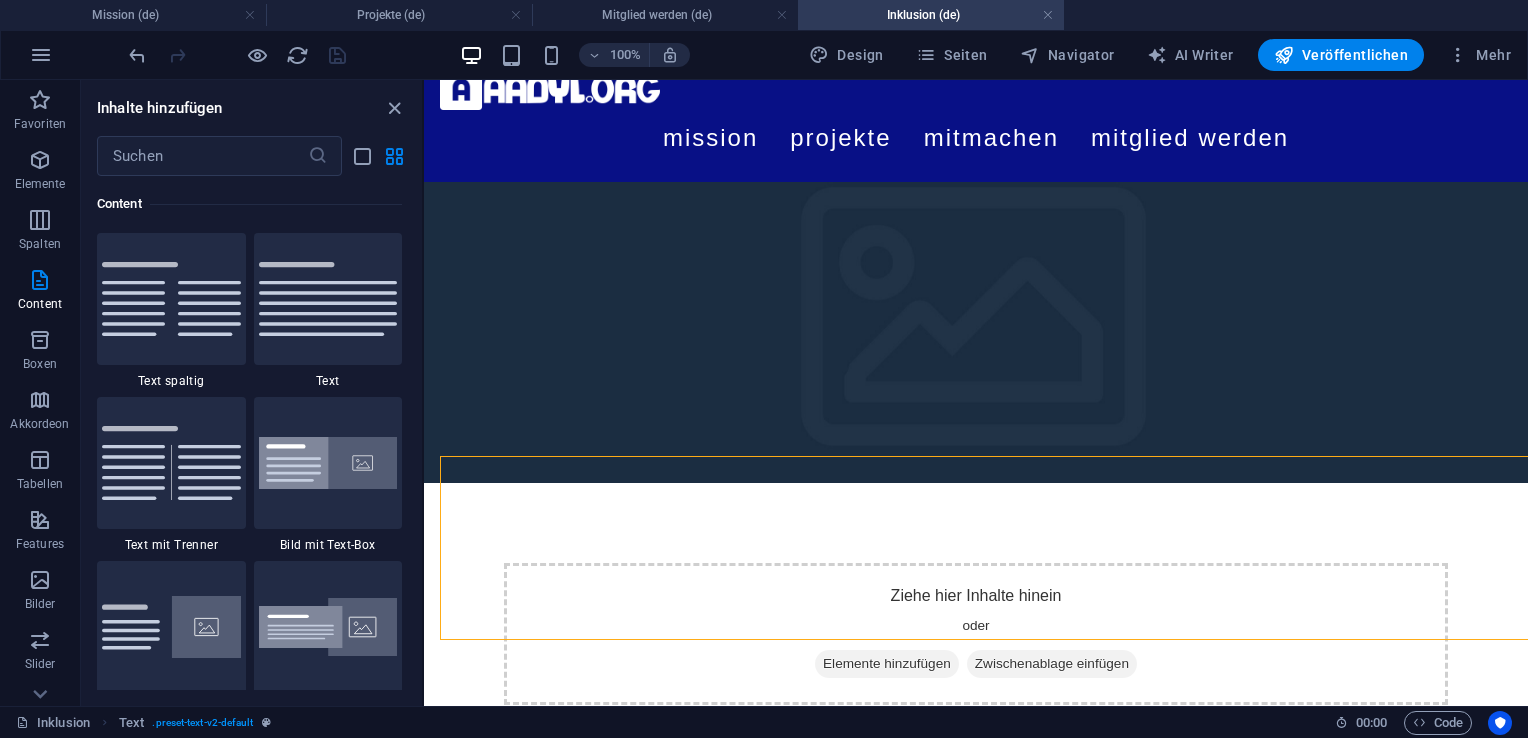 click on "AADYL.ORG e.V. Impressum | Datenschutz IBAN: [BANK_ACCOUNT] BIC: [BIC_CODE]" at bounding box center (976, 727) 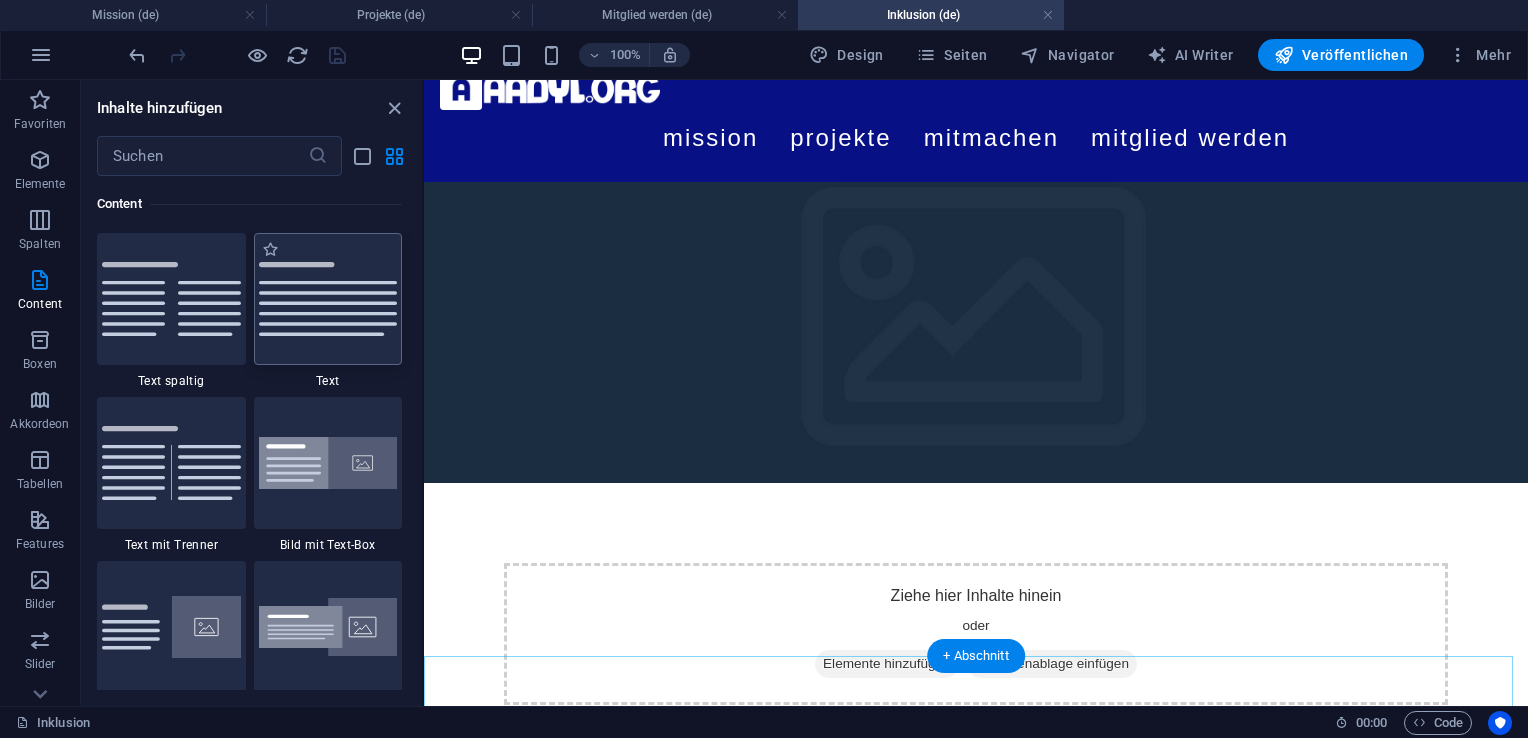 drag, startPoint x: 1004, startPoint y: 650, endPoint x: 339, endPoint y: 314, distance: 745.06445 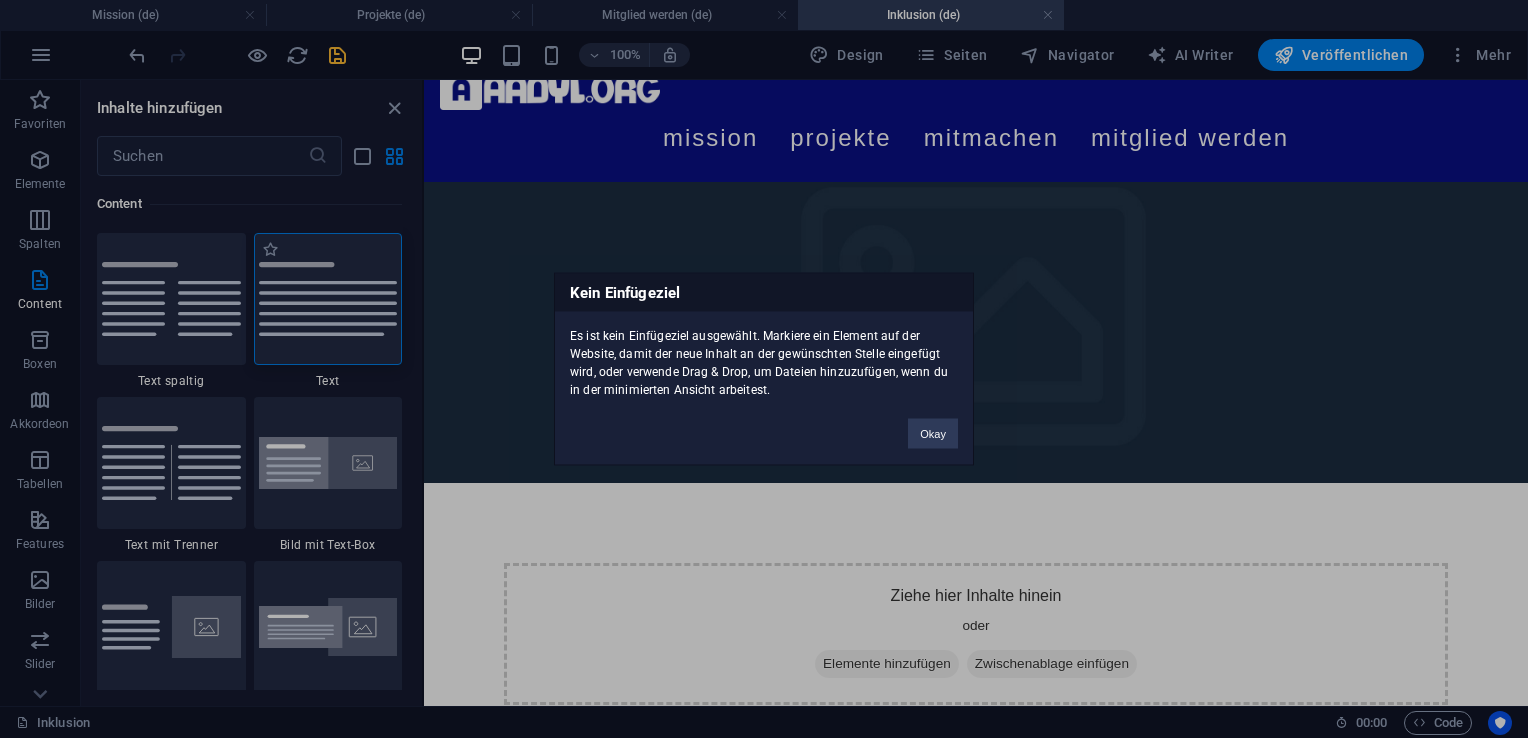 click on "Kein Einfügeziel Es ist kein Einfügeziel ausgewählt. Markiere ein Element auf der Website, damit der neue Inhalt an der gewünschten Stelle eingefügt wird, oder verwende Drag & Drop, um Dateien hinzuzufügen, wenn du in der minimierten Ansicht arbeitest. Okay" at bounding box center (764, 369) 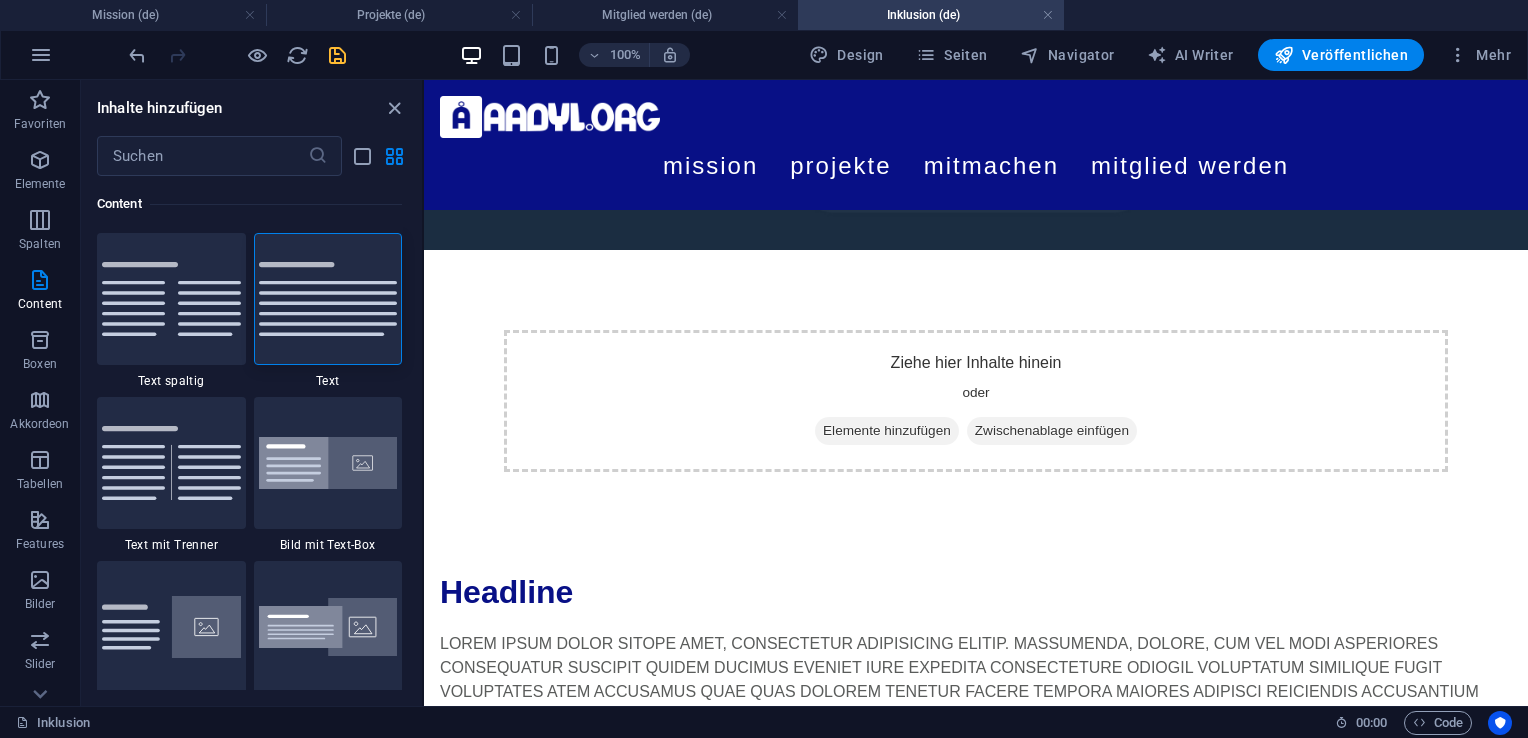 scroll, scrollTop: 228, scrollLeft: 0, axis: vertical 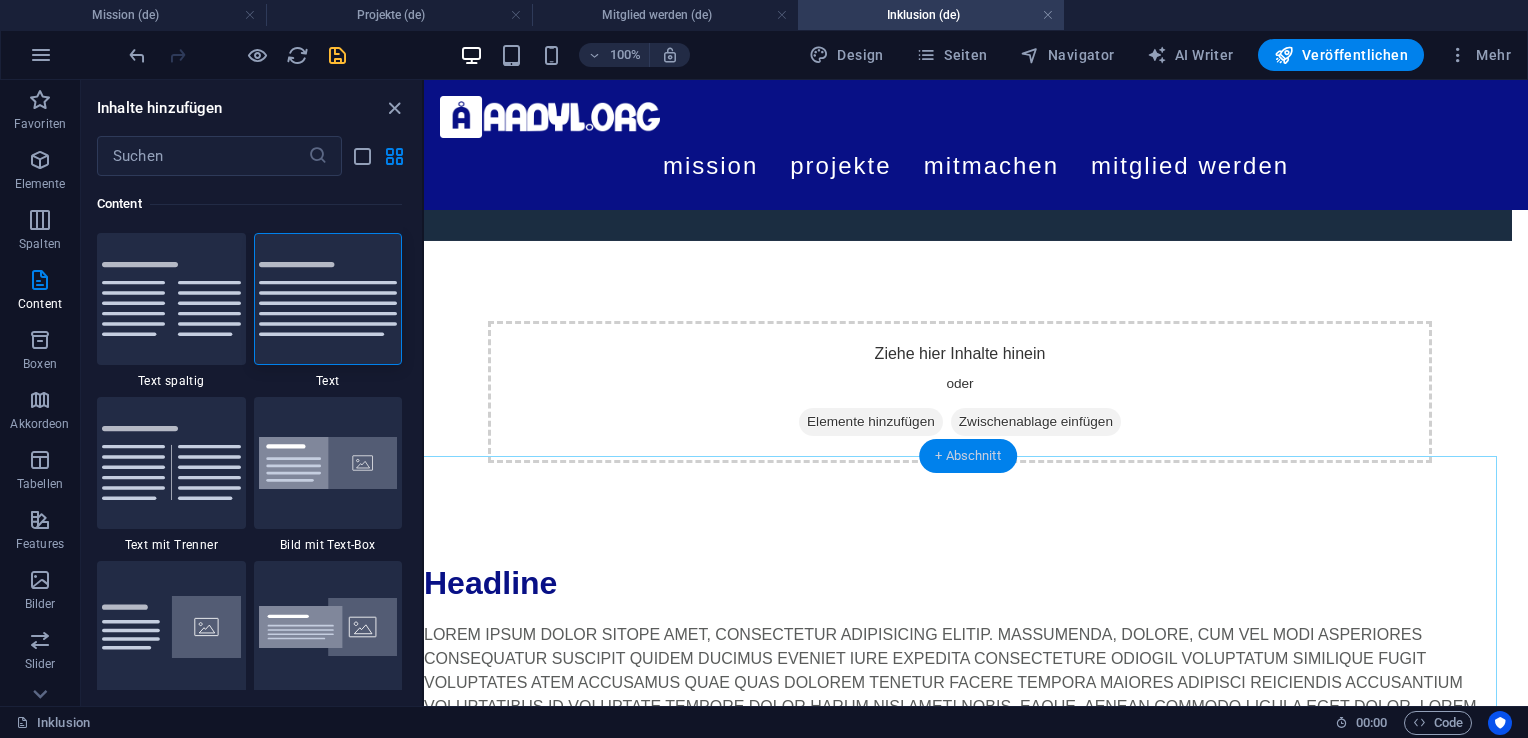 click on "+ Abschnitt" at bounding box center (968, 456) 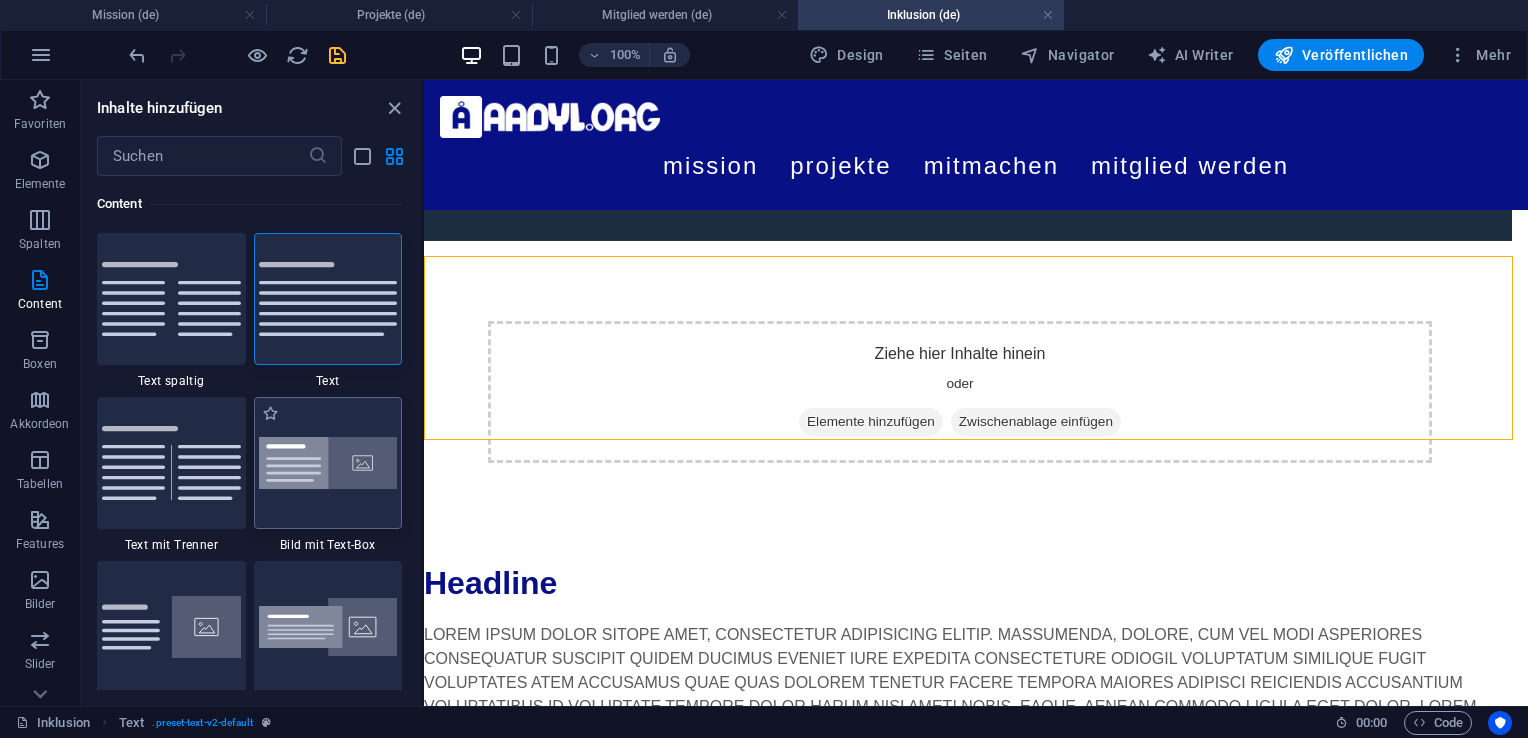 click at bounding box center (328, 463) 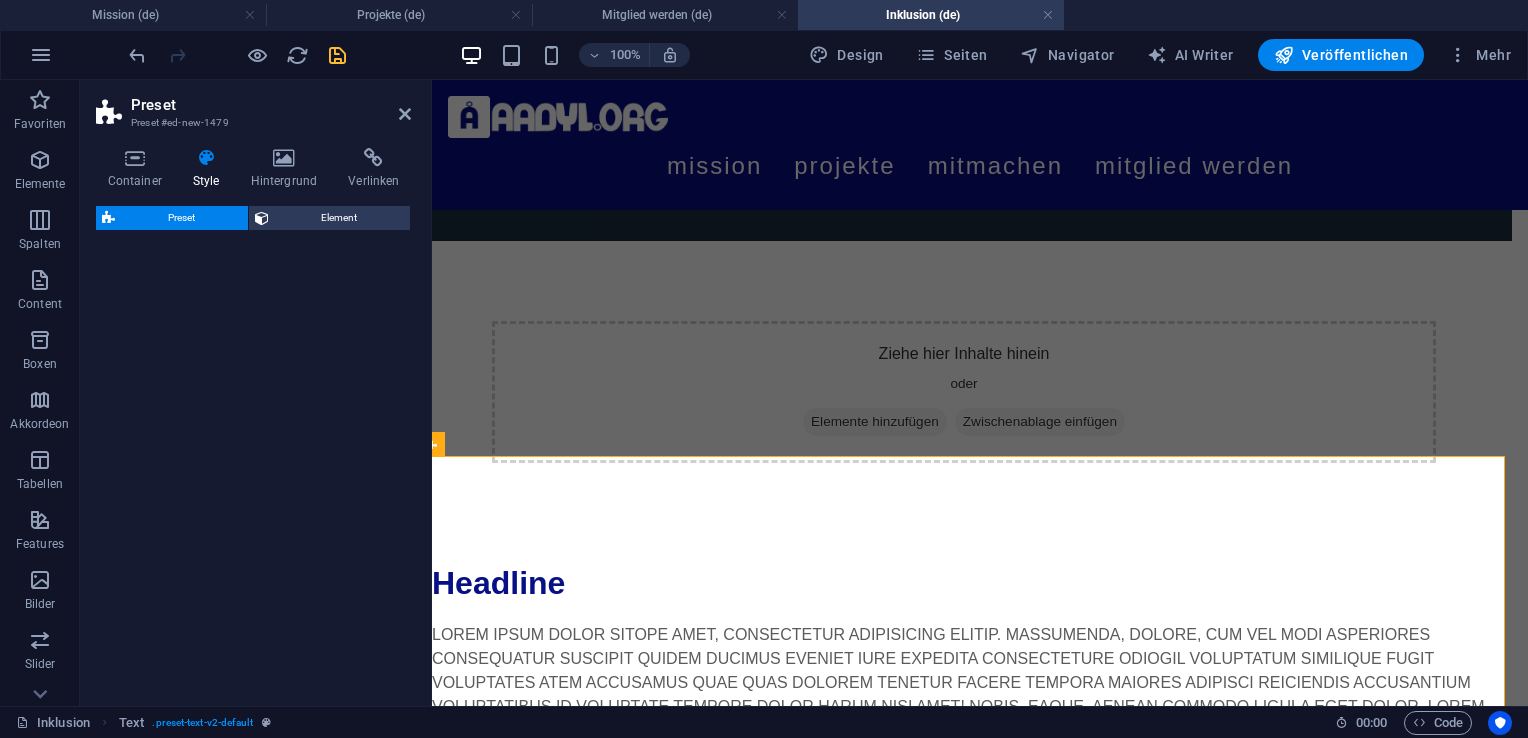 select on "rem" 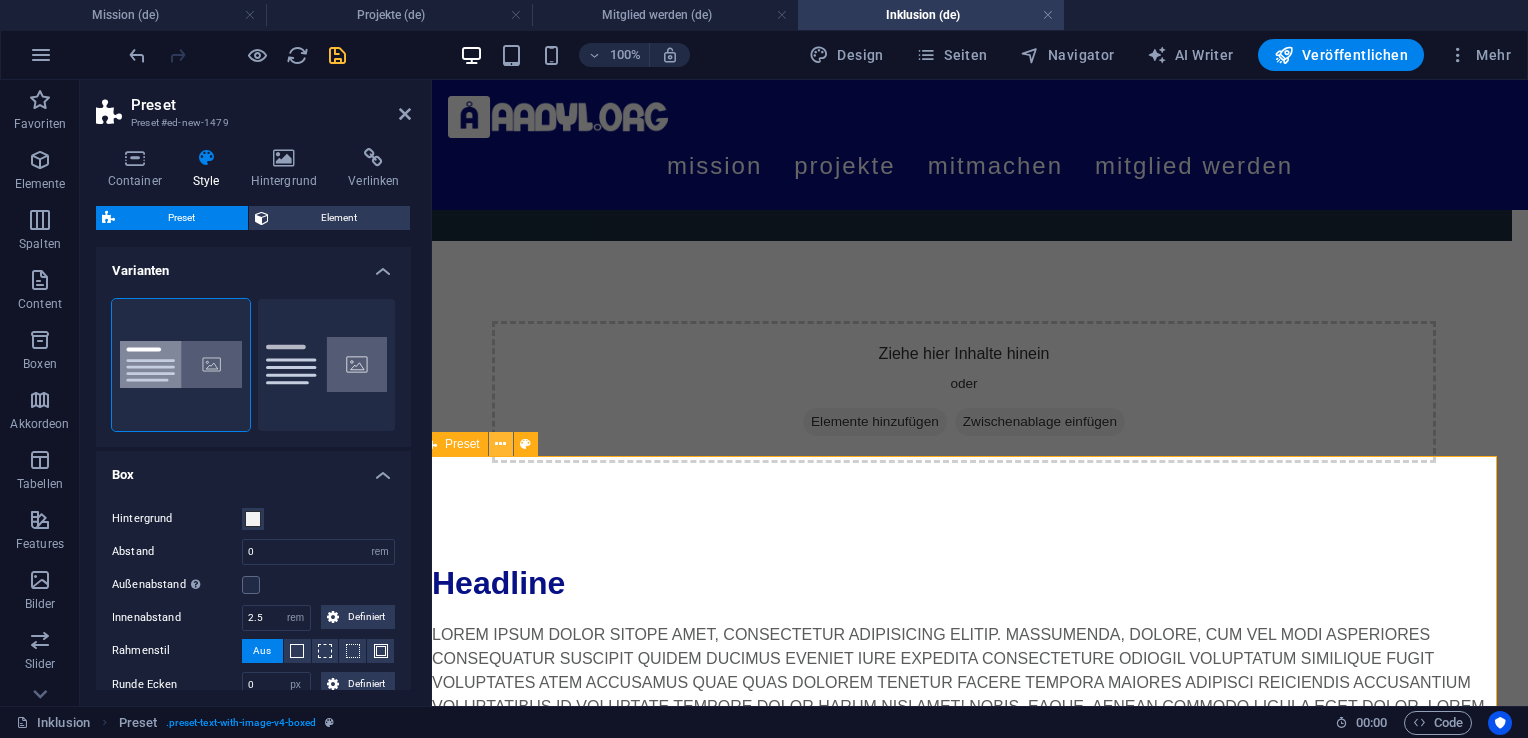 click at bounding box center (500, 444) 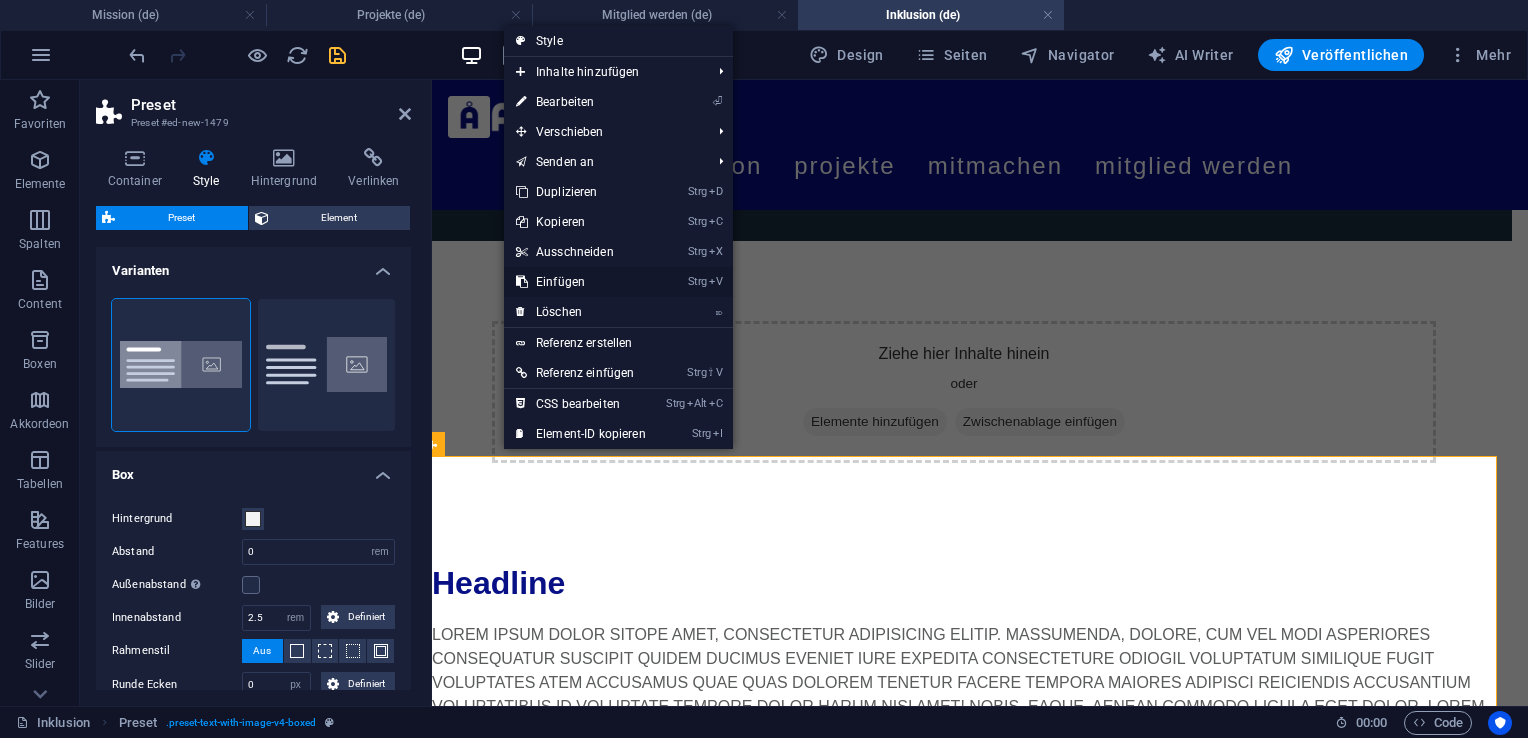 click on "Strg V  Einfügen" at bounding box center (581, 282) 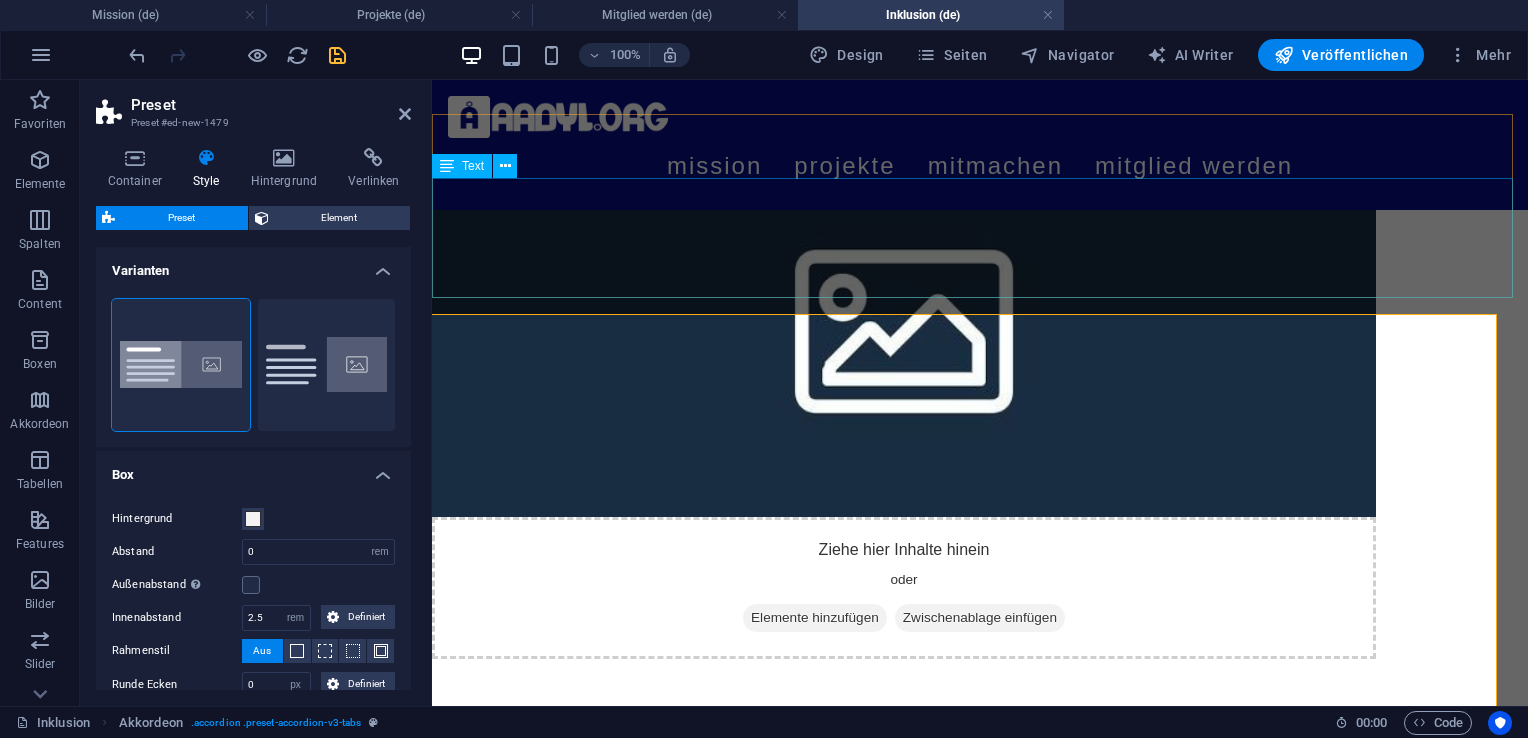 scroll, scrollTop: 1248, scrollLeft: 16, axis: both 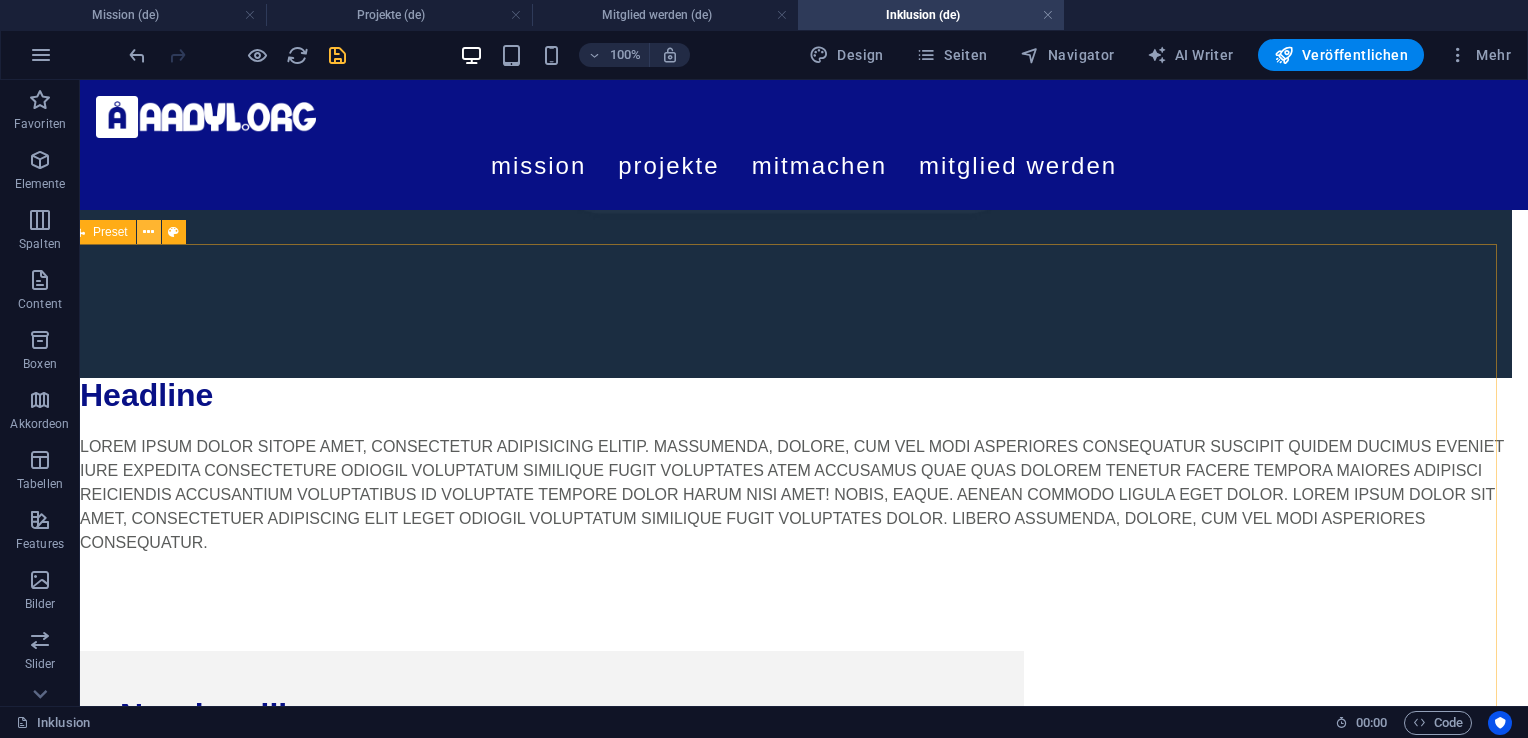 click at bounding box center [148, 232] 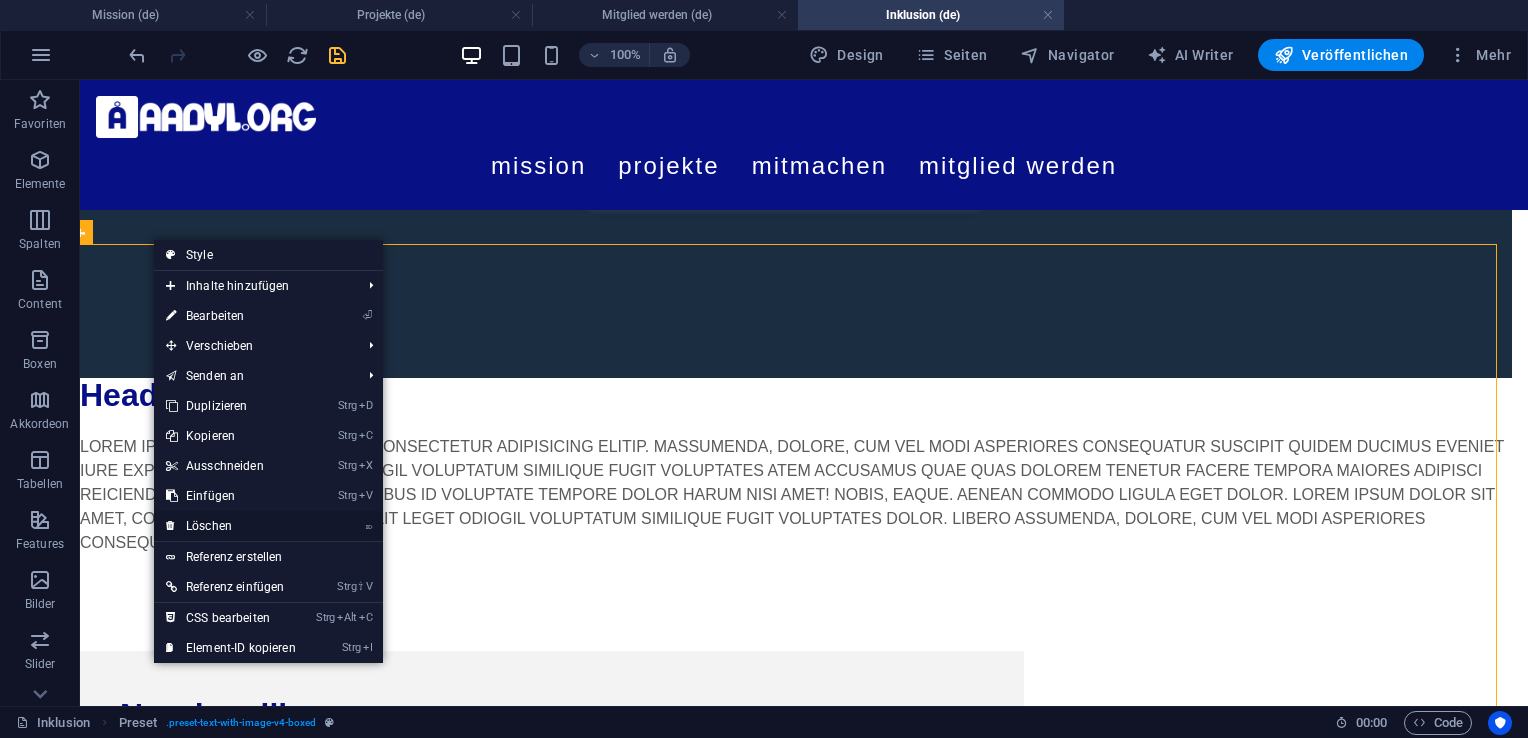 click on "⌦  Löschen" at bounding box center [231, 526] 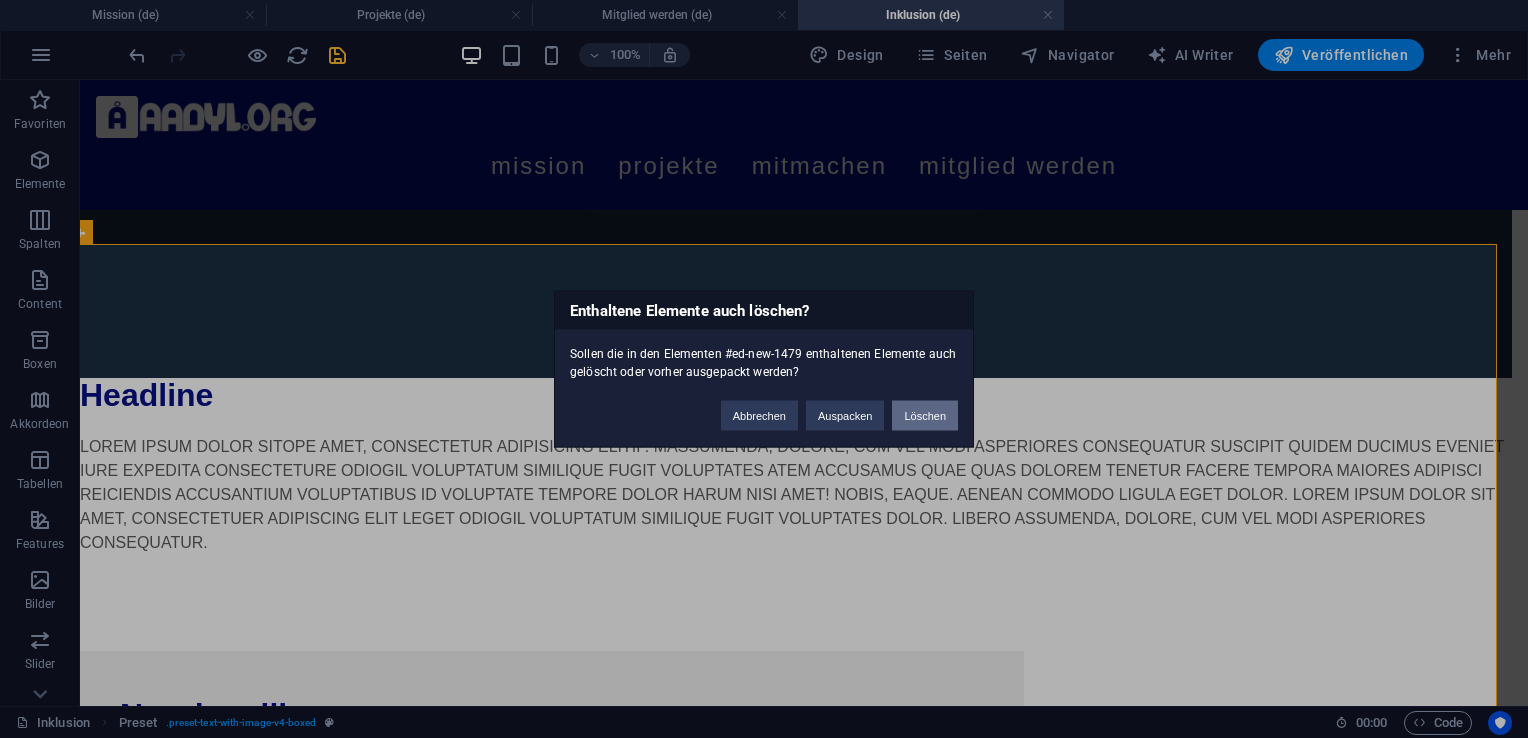 click on "Löschen" at bounding box center [925, 416] 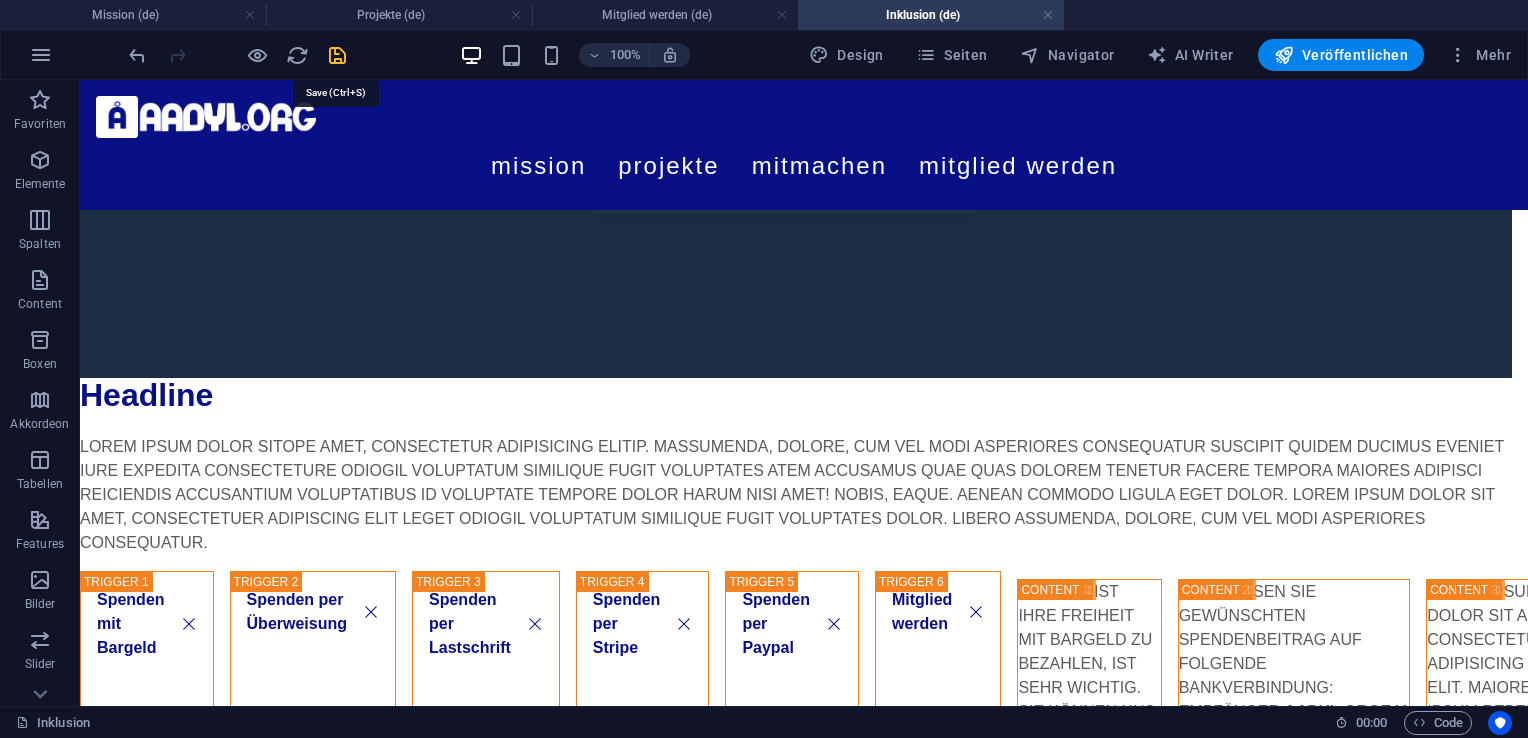 click at bounding box center [337, 55] 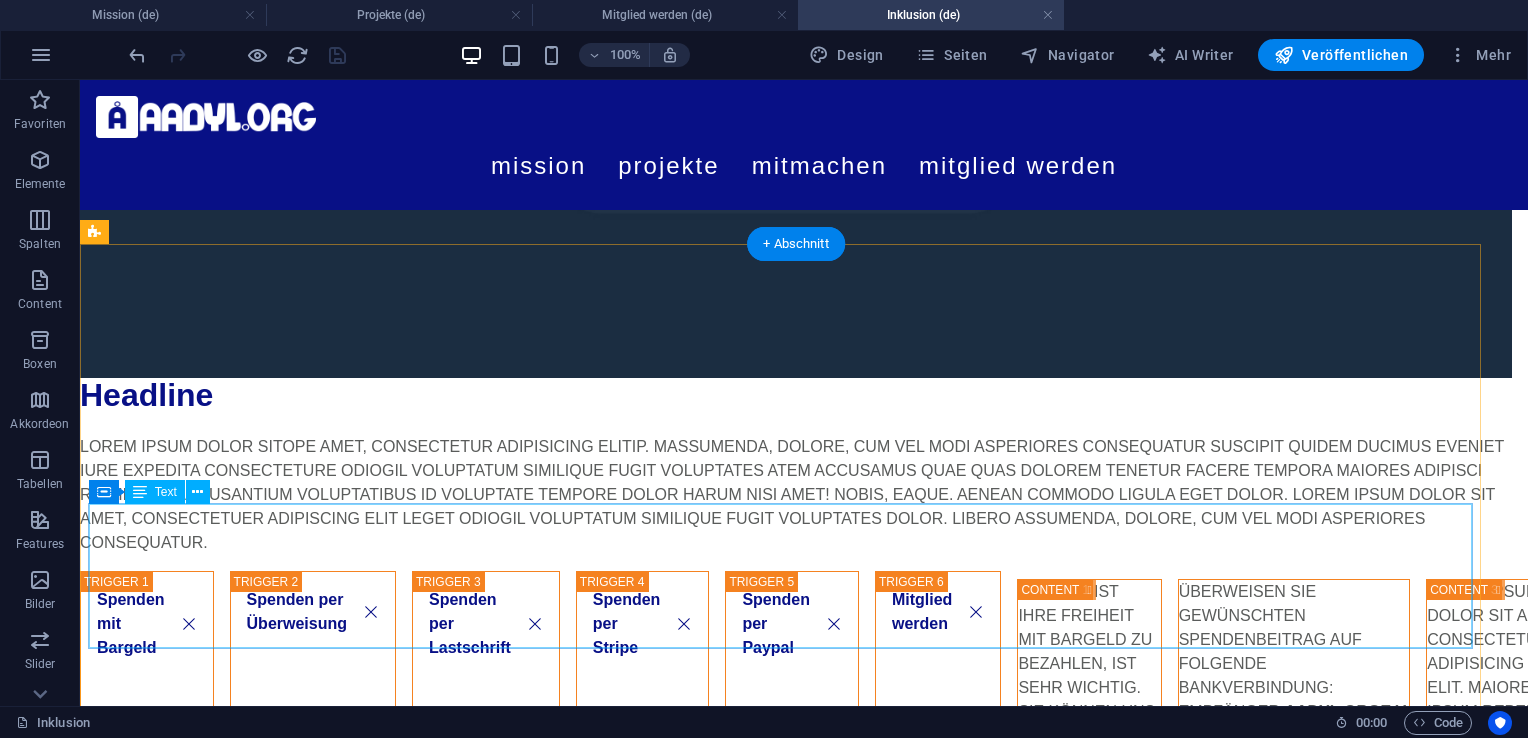 click on "EMPFÄNGER: AADYL.ORG e.V. IBAN: [BANK_ACCOUNT] BIC: [BIC_CODE]" at bounding box center [1294, 724] 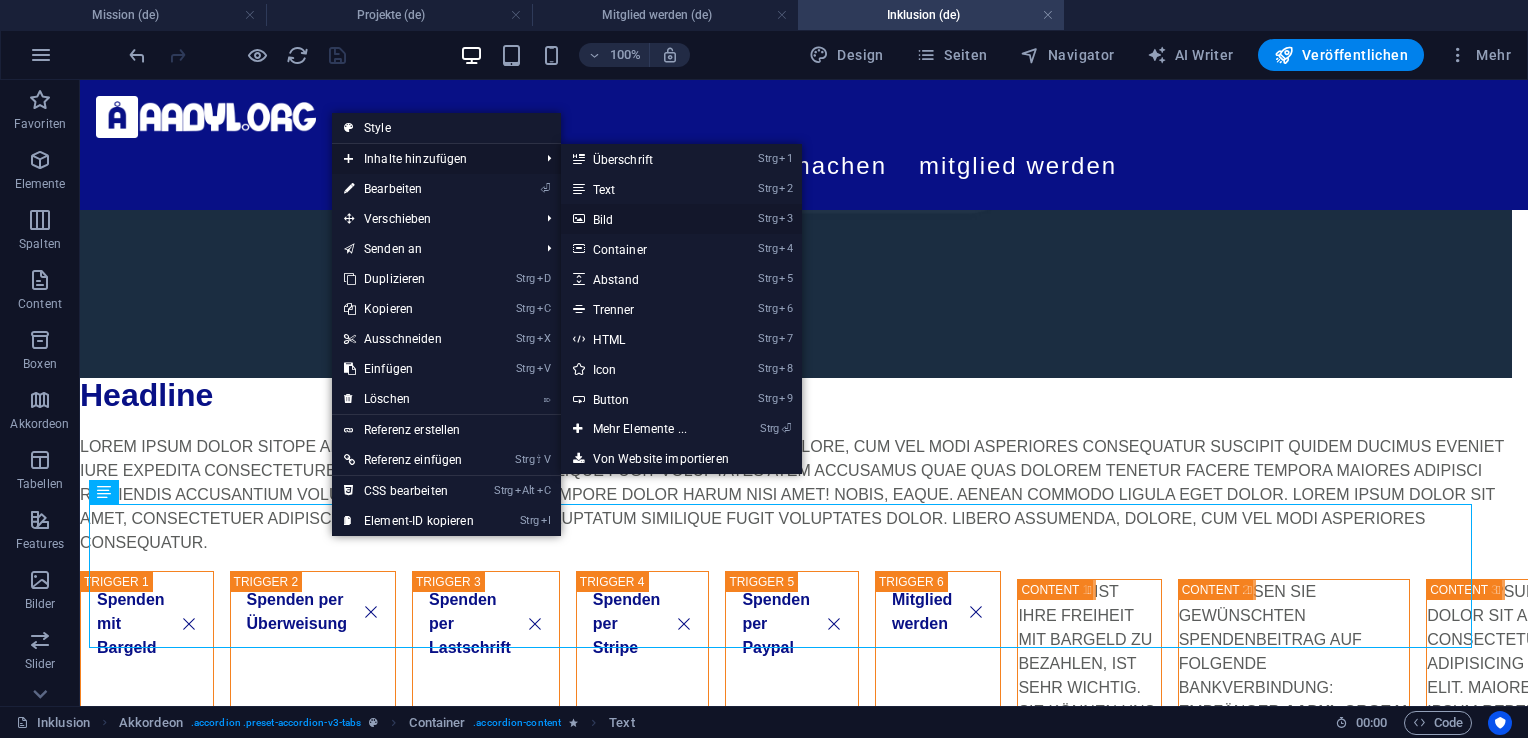 click on "Strg 3  Bild" at bounding box center (644, 219) 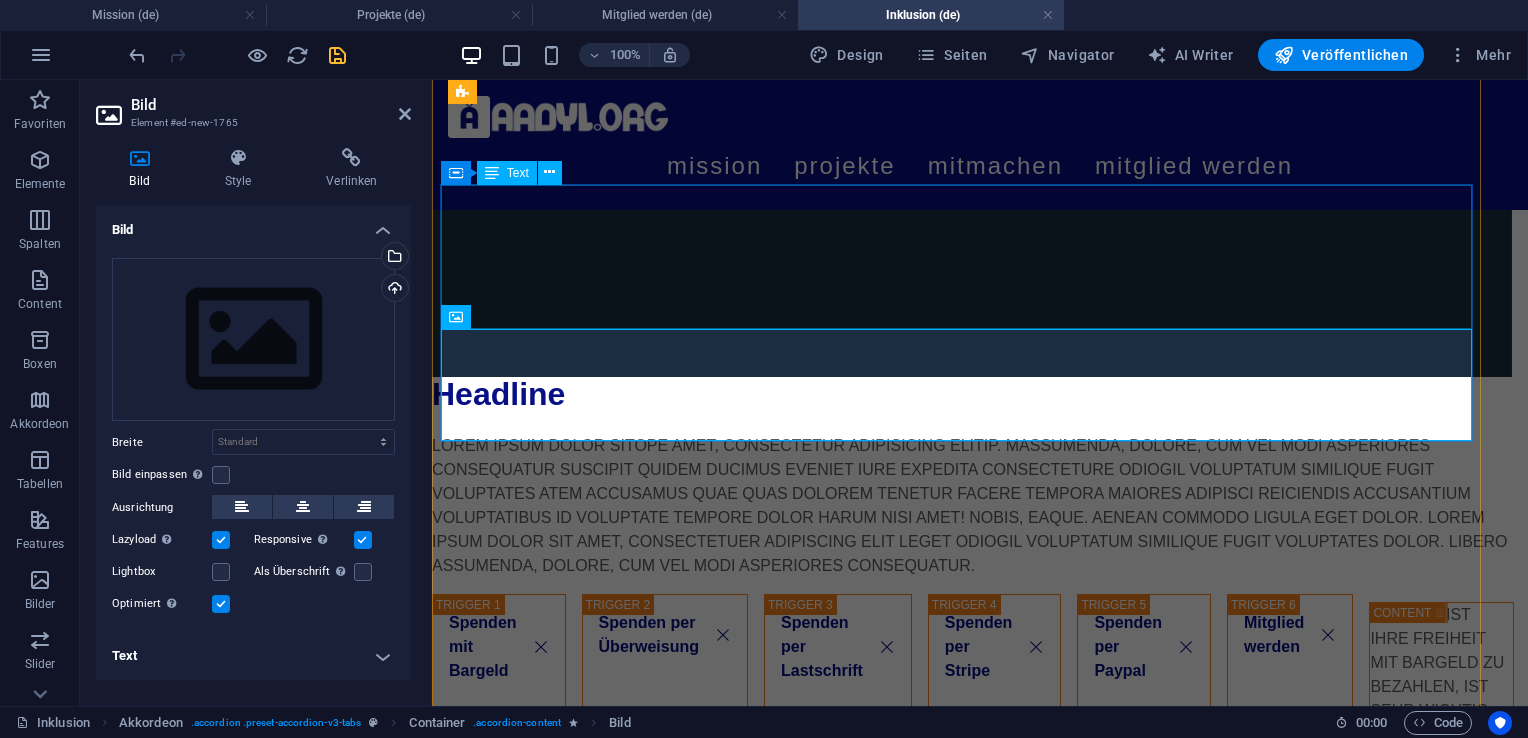 scroll, scrollTop: 825, scrollLeft: 16, axis: both 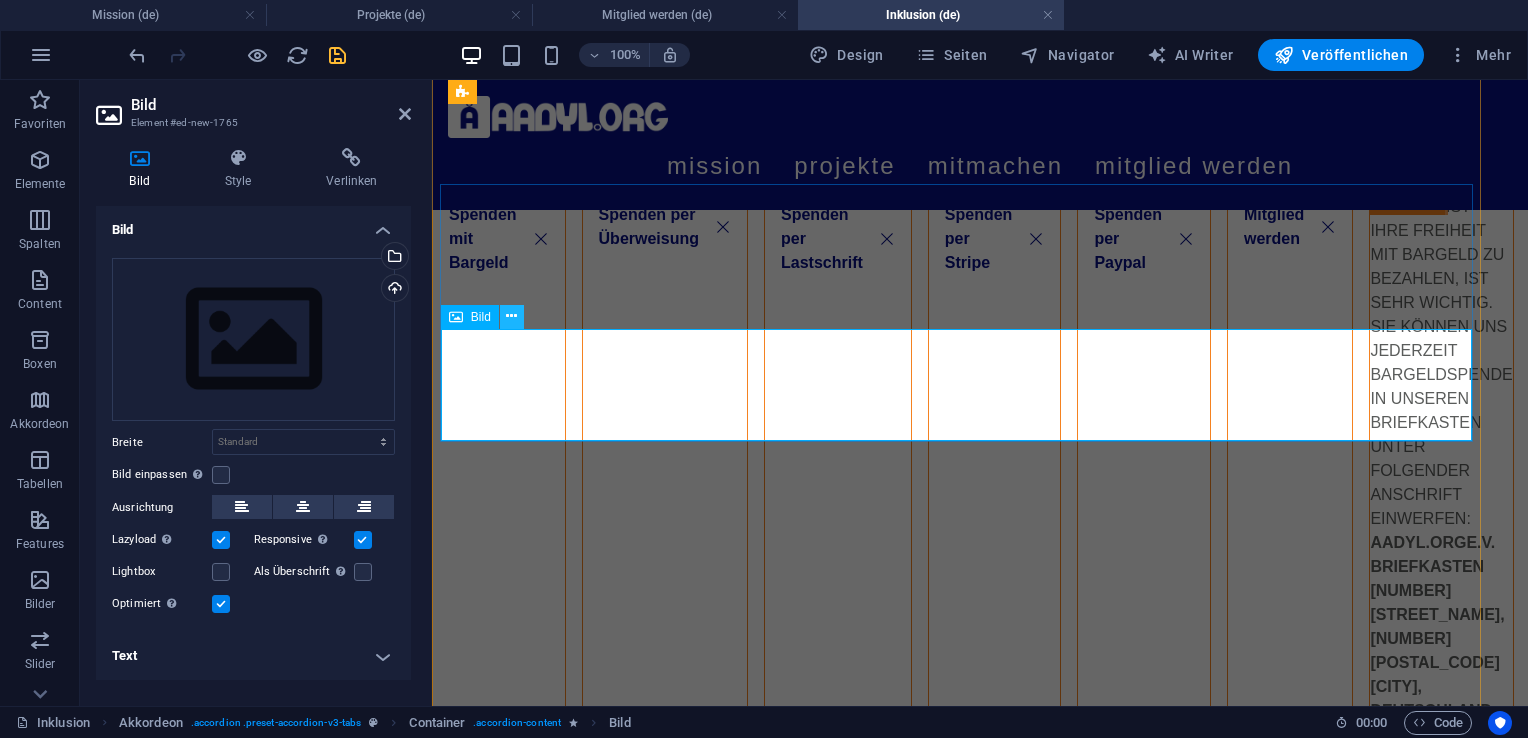 click at bounding box center [511, 316] 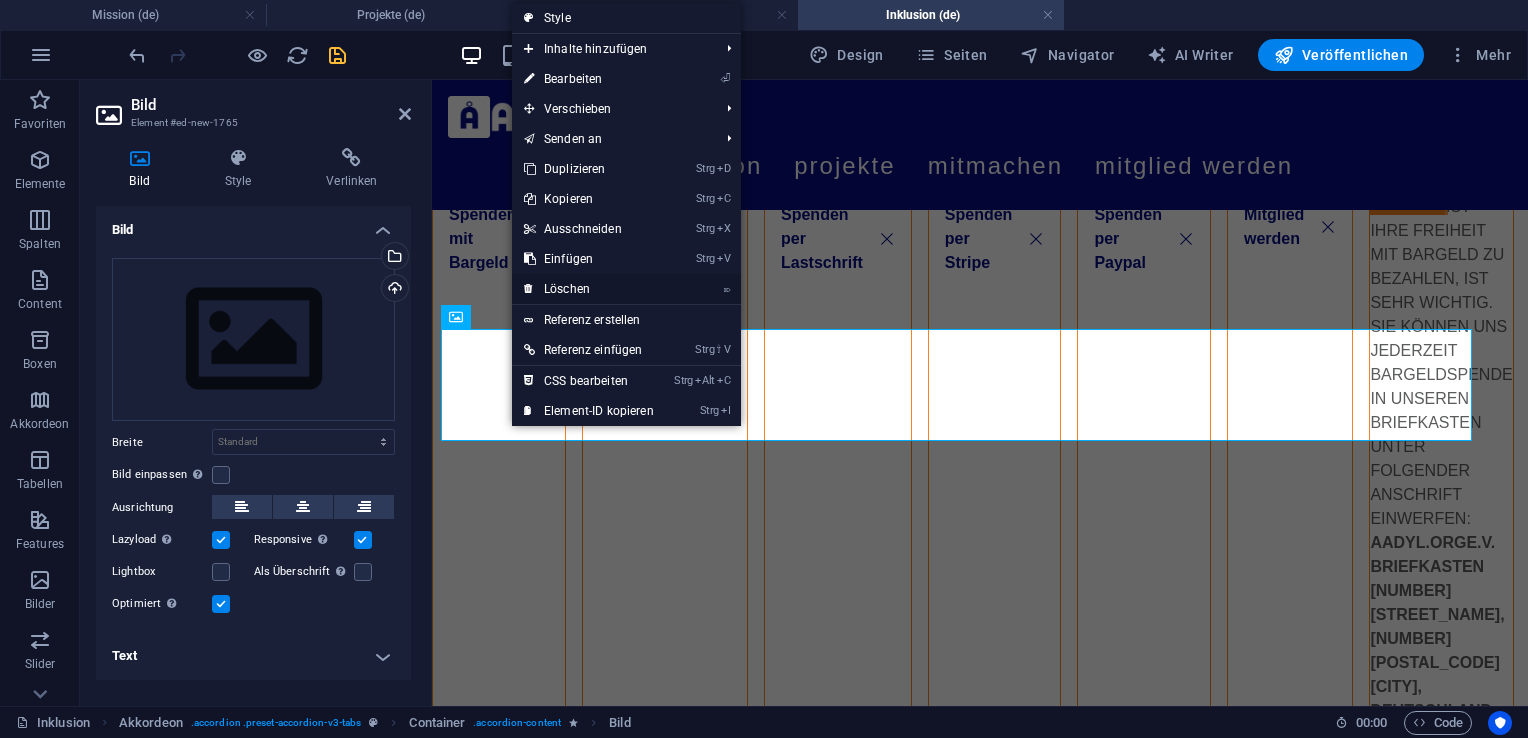 click on "⌦  Löschen" at bounding box center [589, 289] 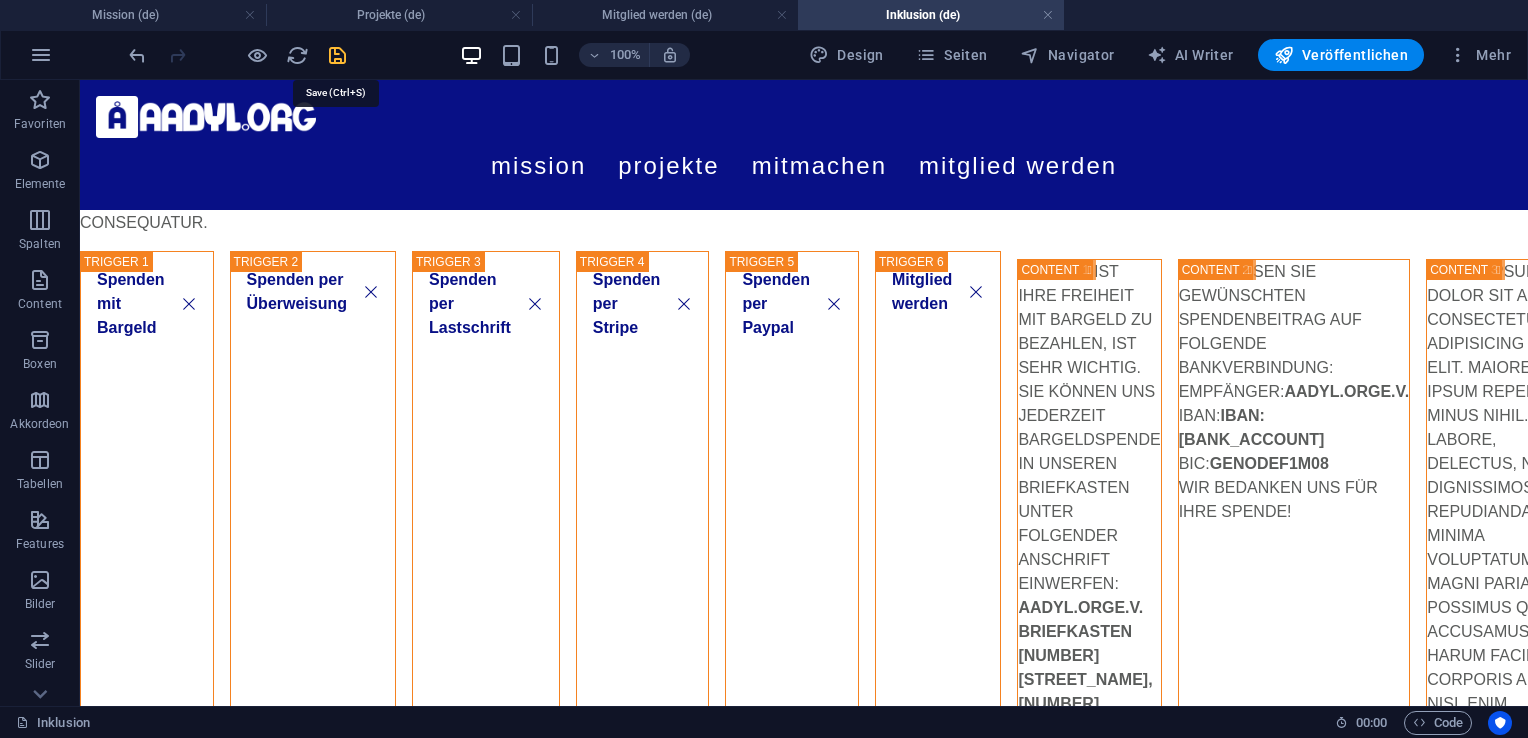 click at bounding box center (337, 55) 